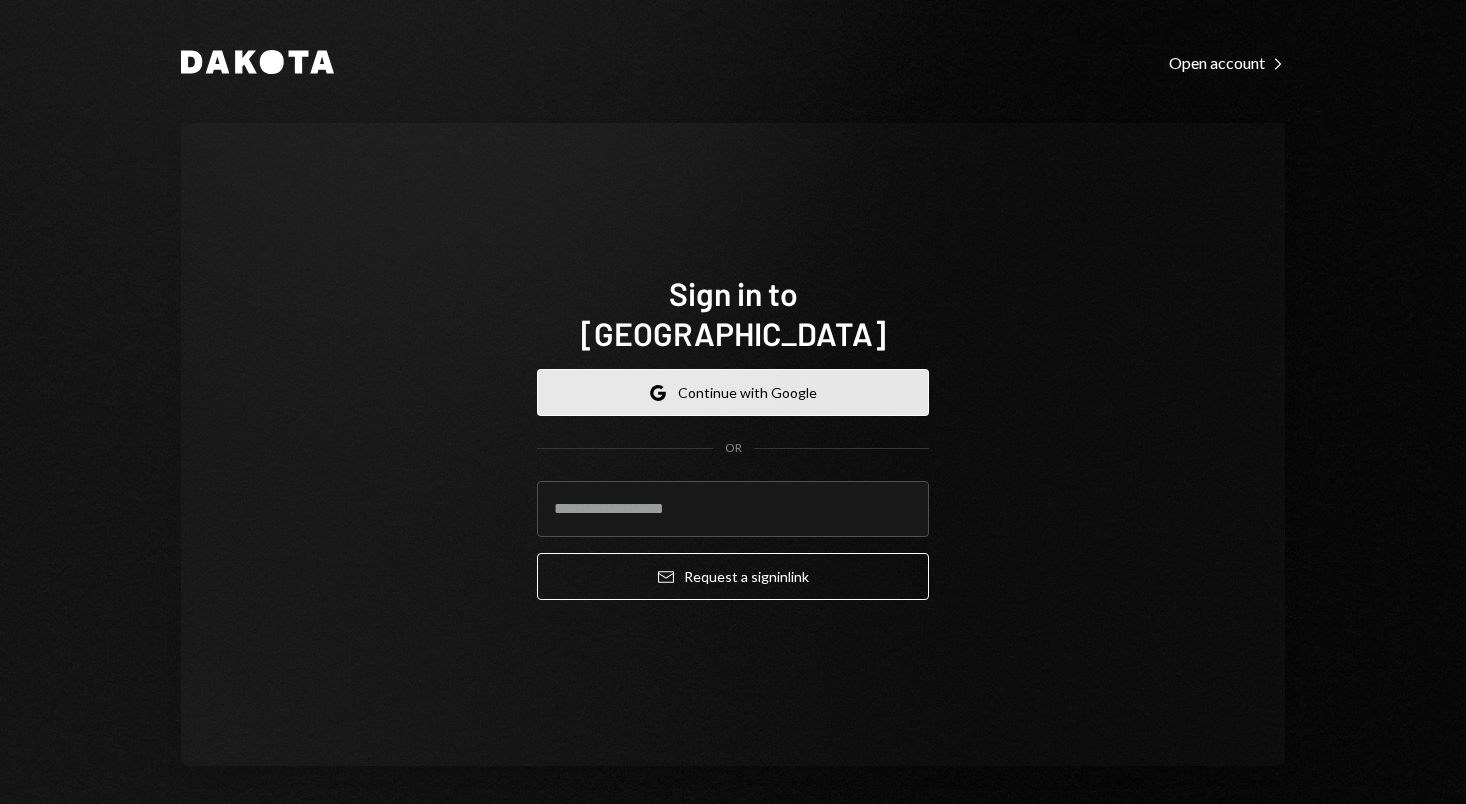 scroll, scrollTop: 0, scrollLeft: 0, axis: both 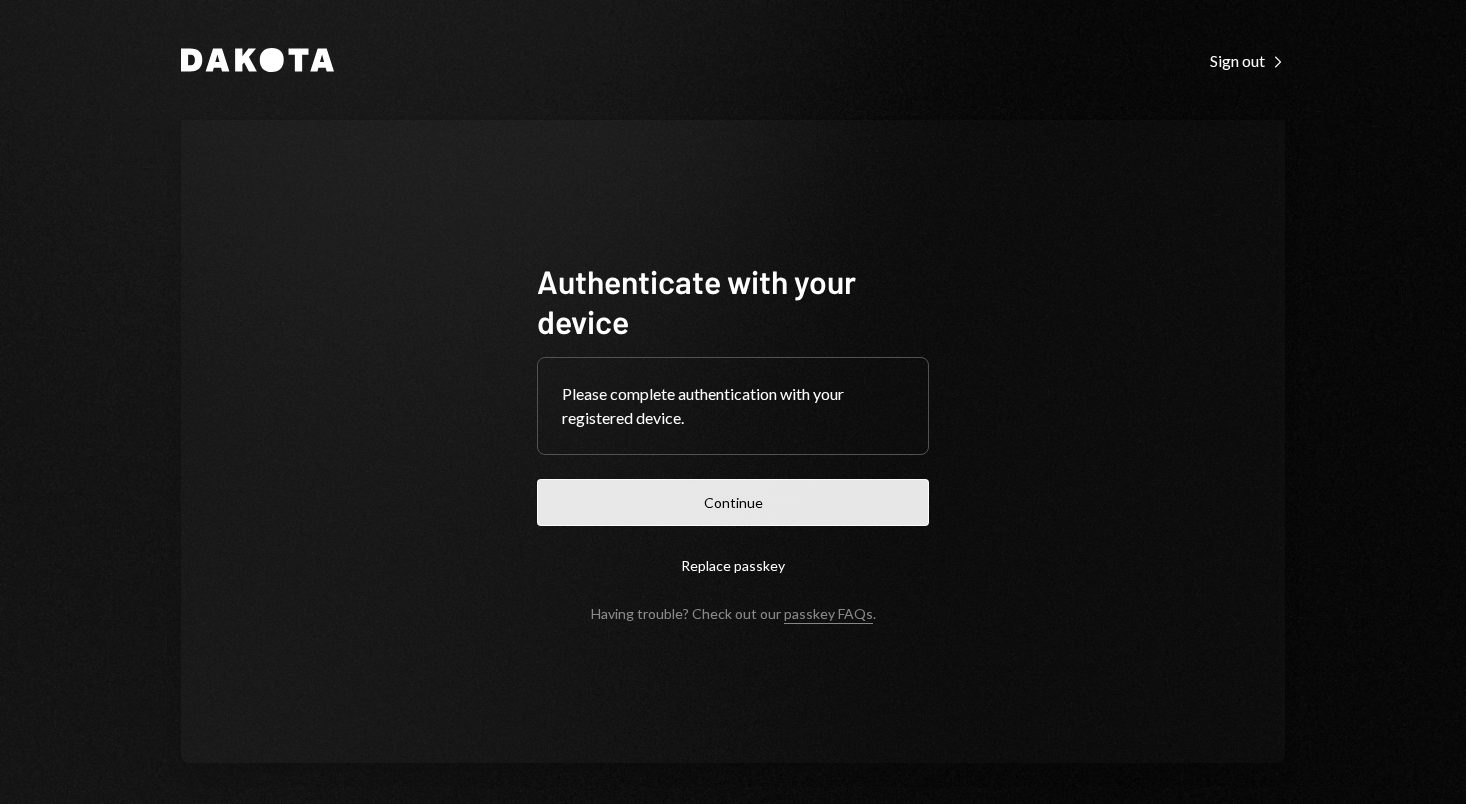 click on "Continue" at bounding box center [733, 502] 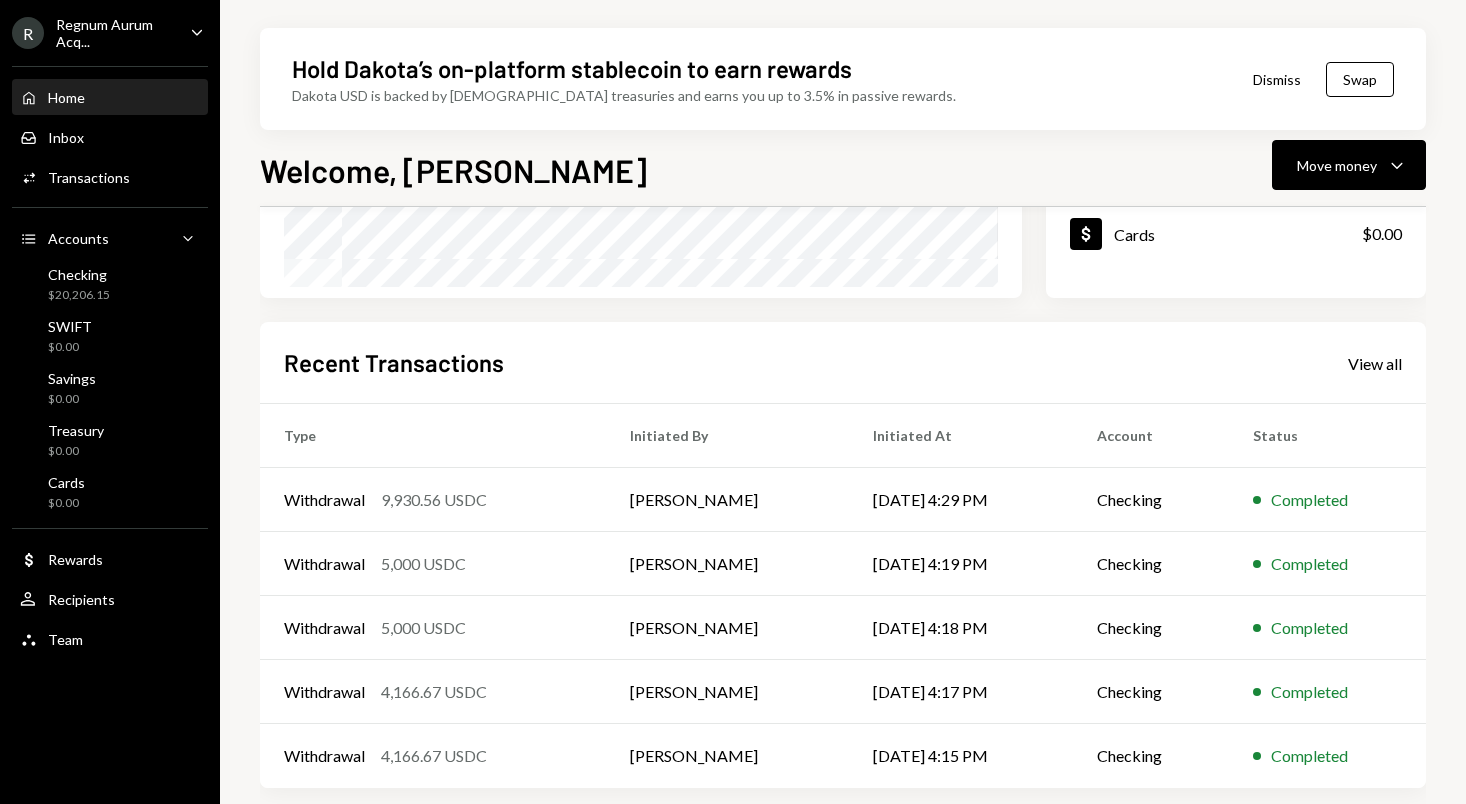 scroll, scrollTop: 0, scrollLeft: 0, axis: both 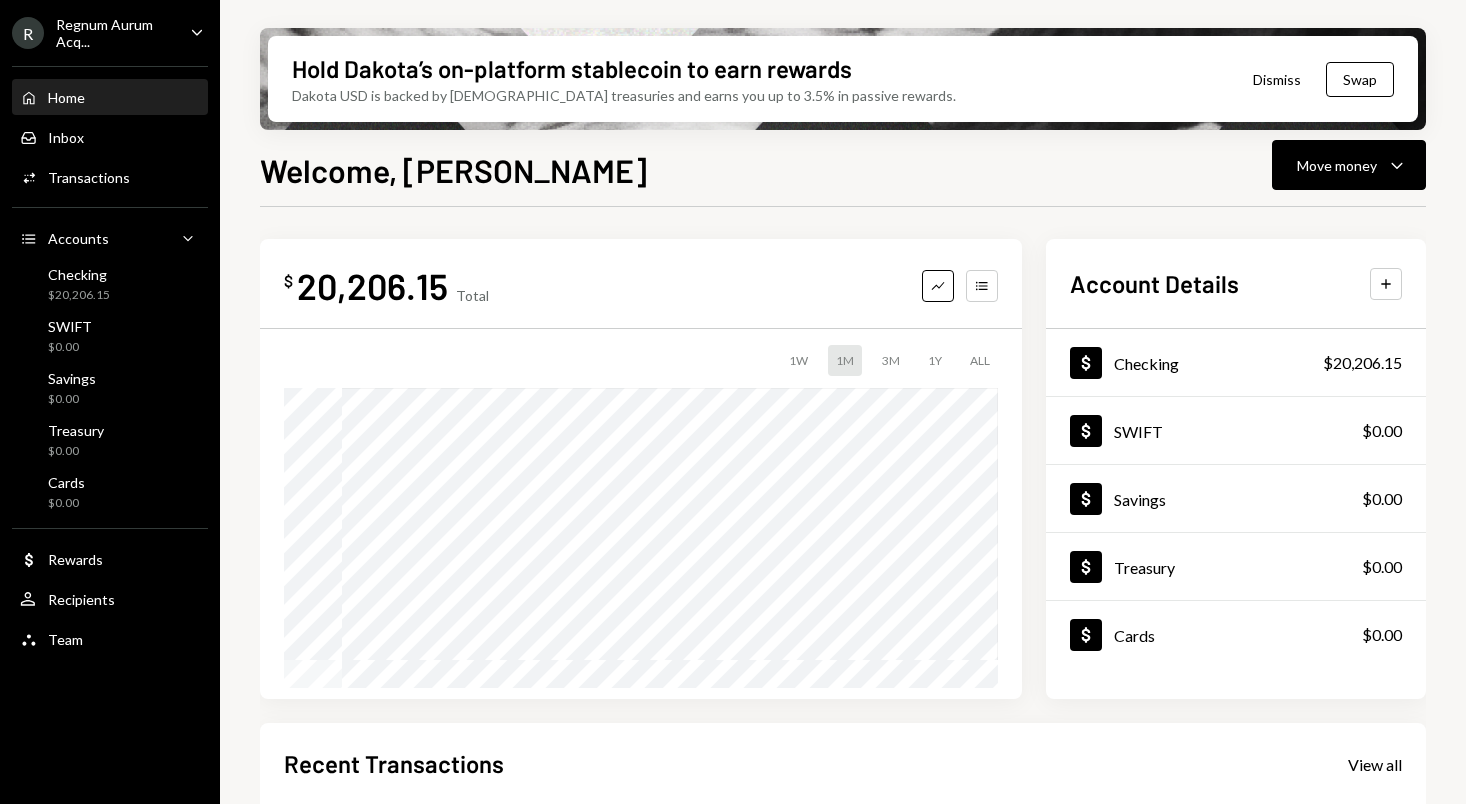 click on "20,206.15" at bounding box center (372, 285) 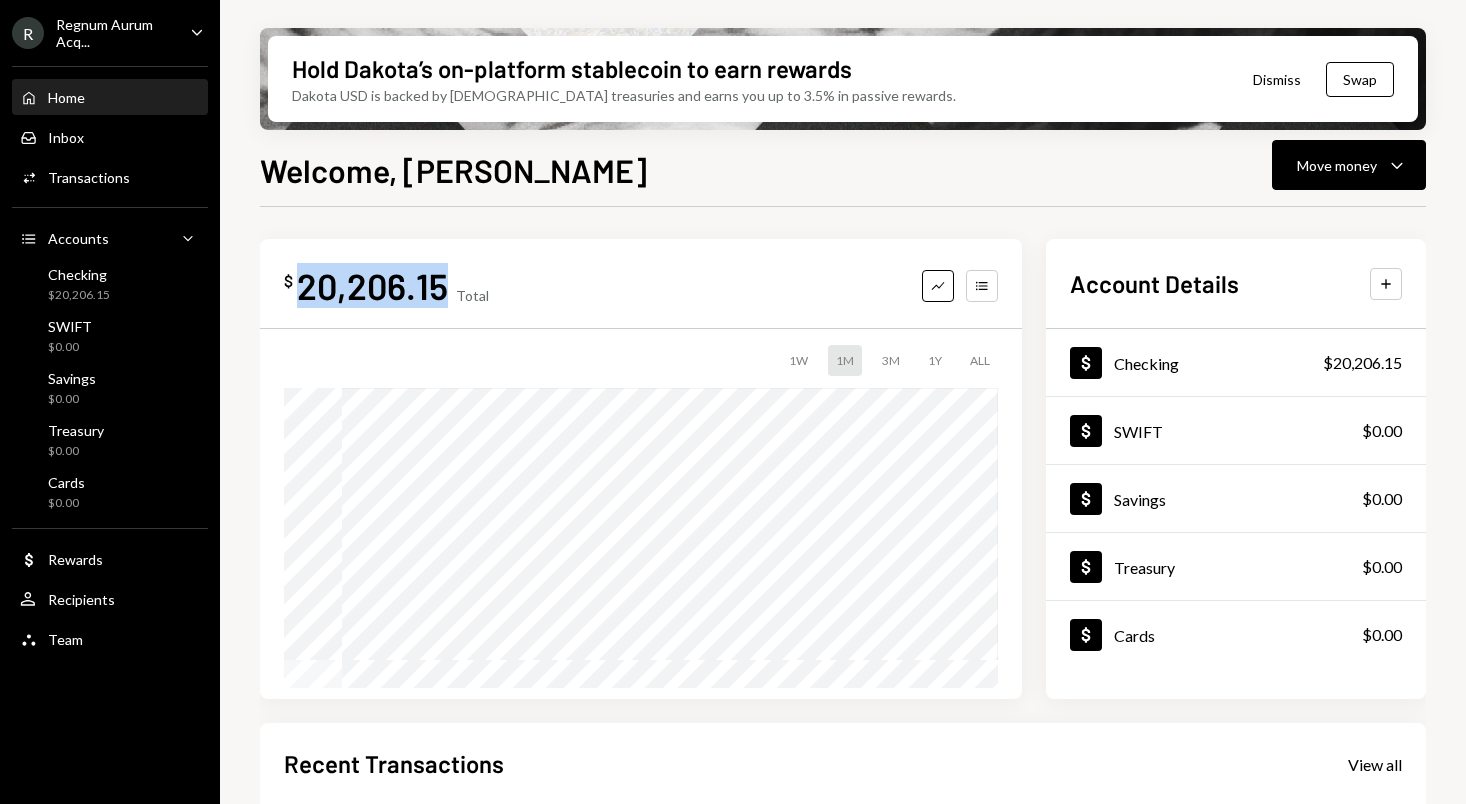 click on "20,206.15" at bounding box center [372, 285] 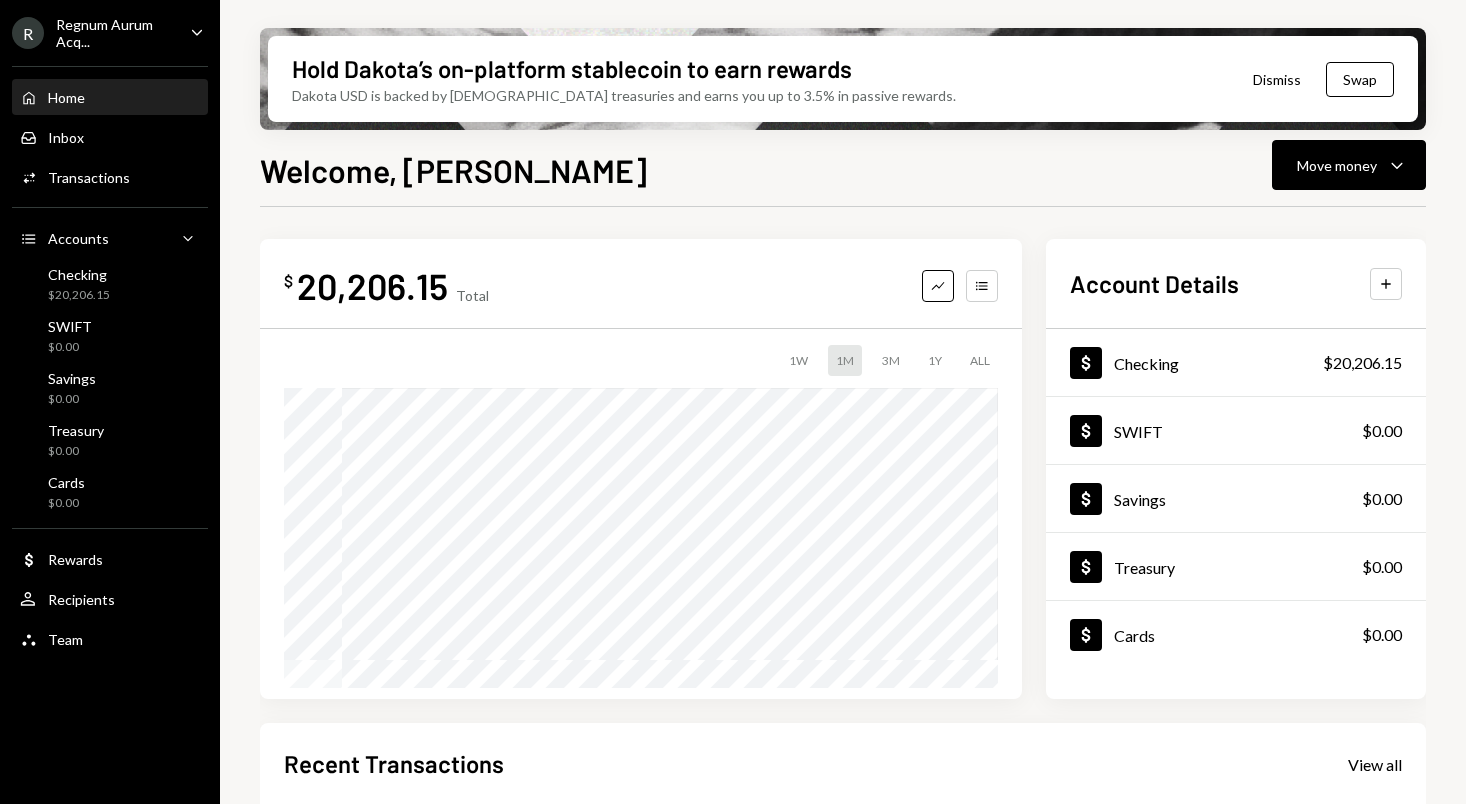 click on "Welcome, Belsher Move money Caret Down" at bounding box center (843, 168) 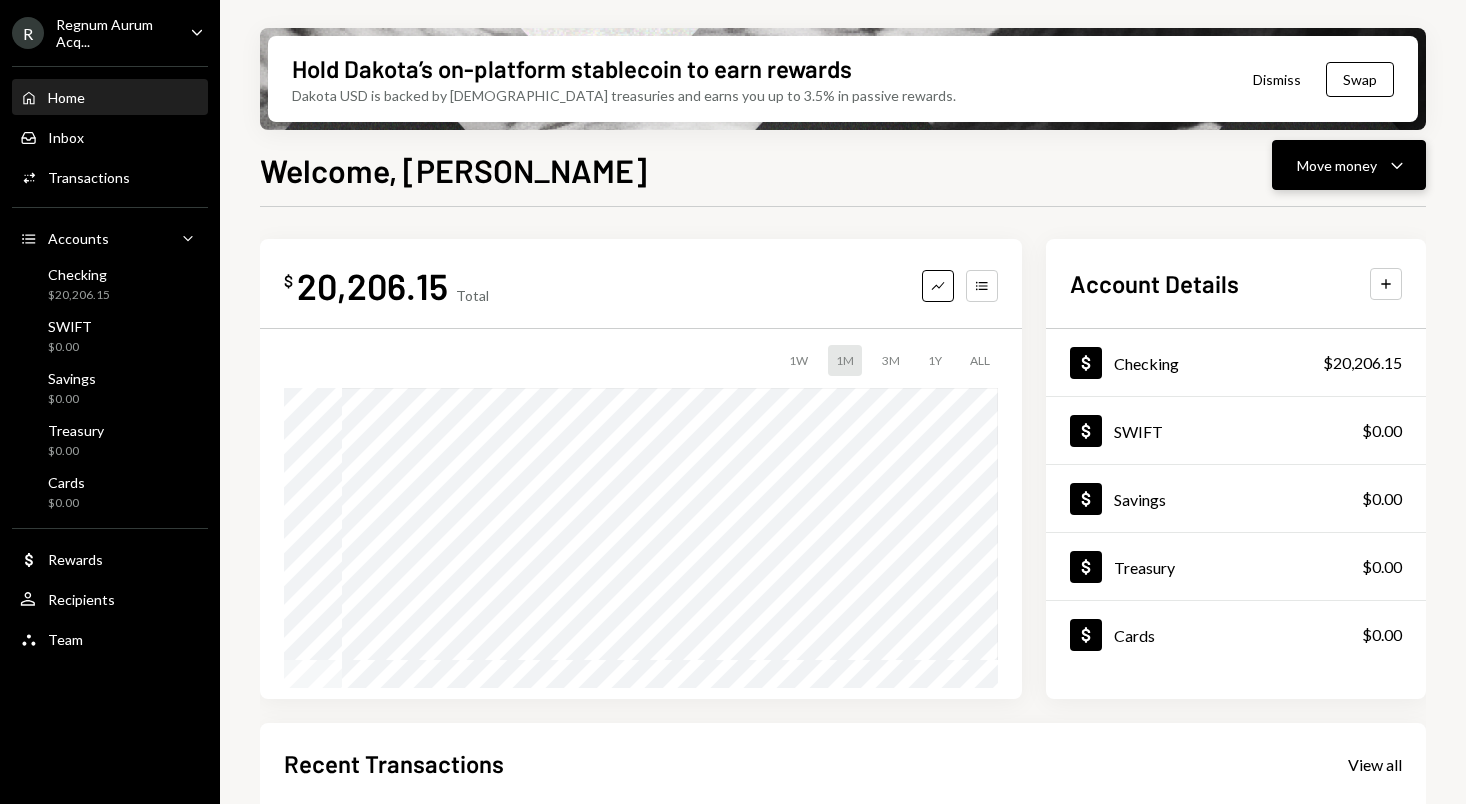 click on "Move money" at bounding box center [1337, 165] 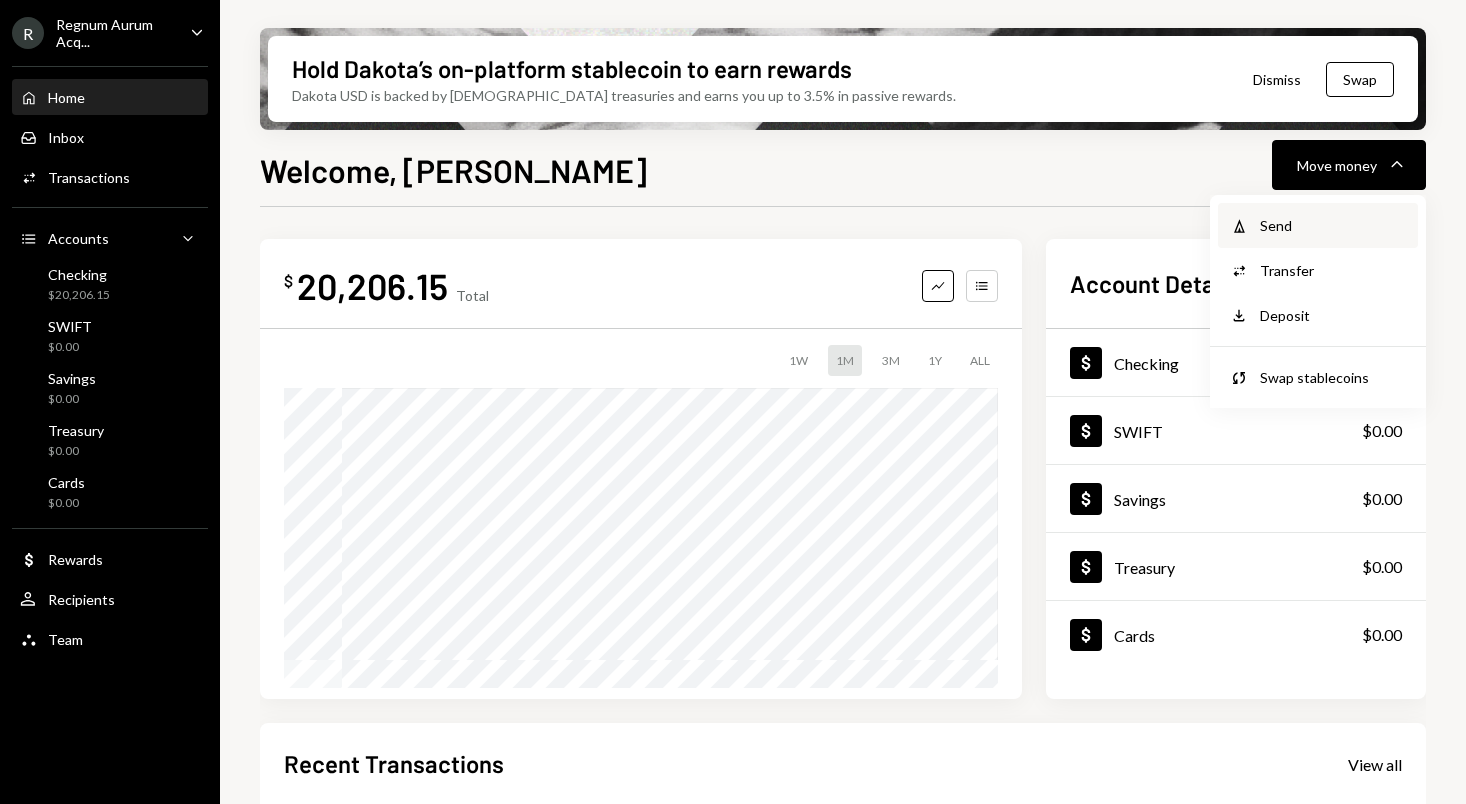 click on "Withdraw Send" at bounding box center (1318, 225) 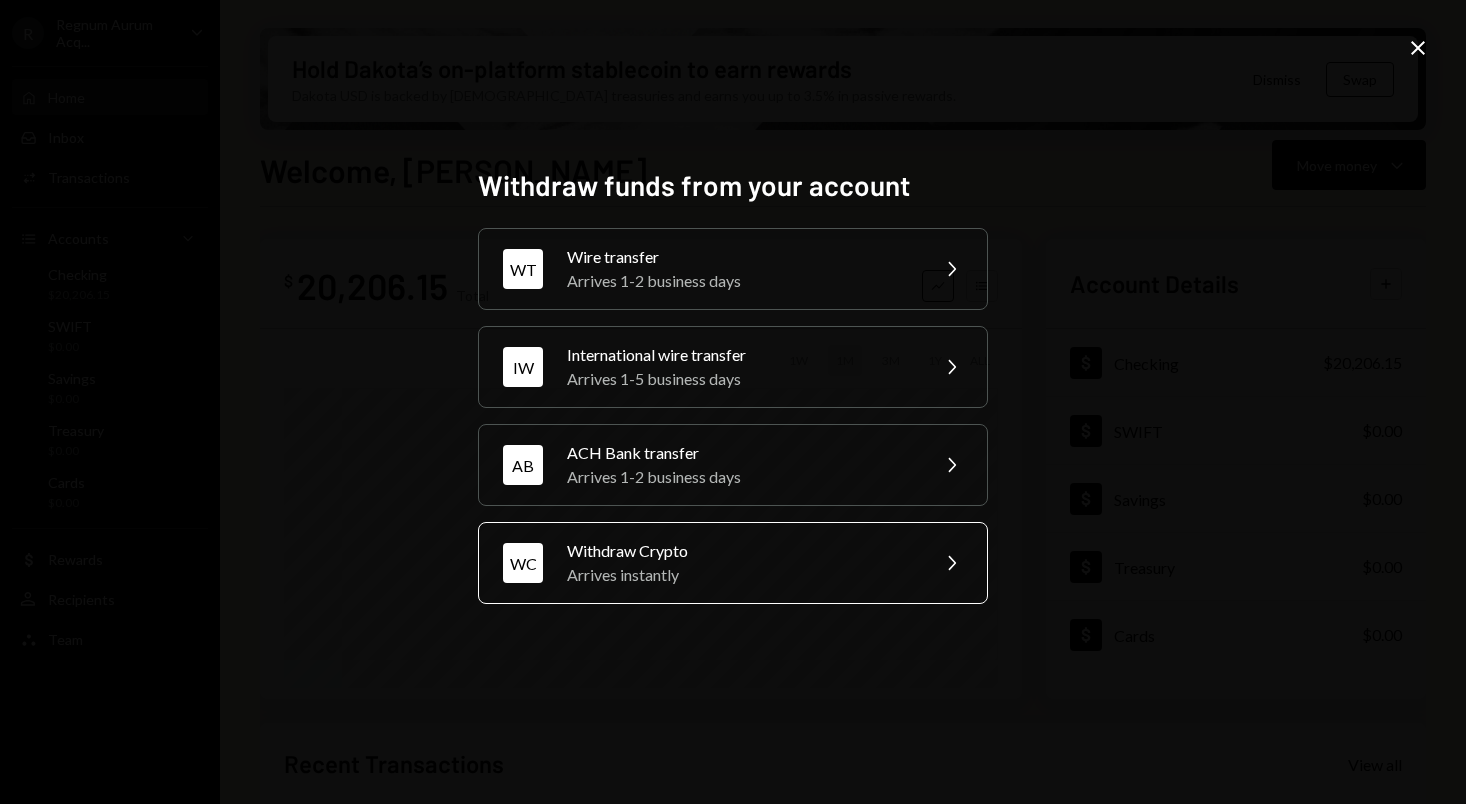click on "WC Withdraw Crypto Arrives instantly Chevron Right" at bounding box center (733, 563) 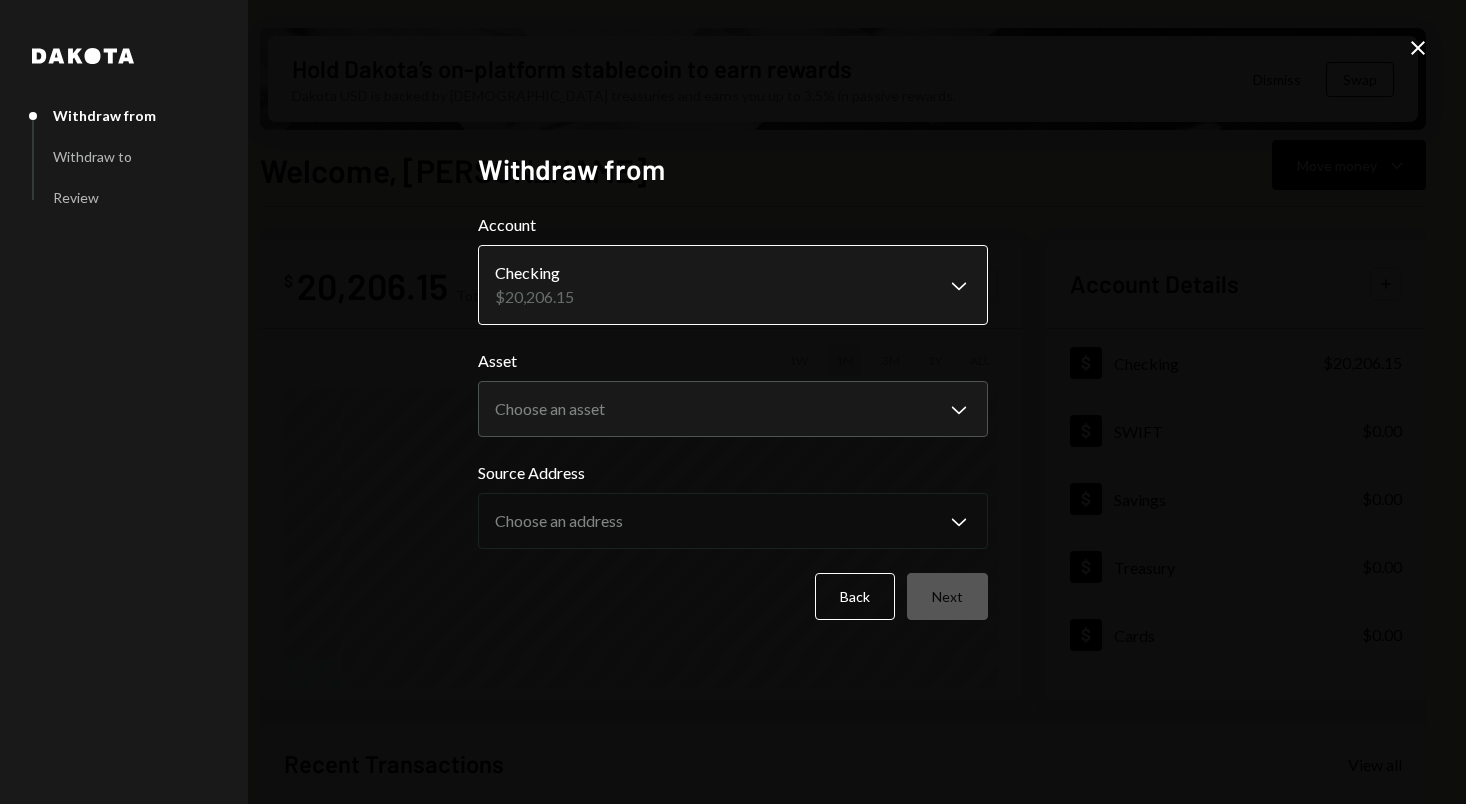 click on "R Regnum Aurum Acq... Caret Down Home Home Inbox Inbox Activities Transactions Accounts Accounts Caret Down Checking $20,206.15 SWIFT $0.00 Savings $0.00 Treasury $0.00 Cards $0.00 Dollar Rewards User Recipients Team Team Hold Dakota’s on-platform stablecoin to earn rewards Dakota USD is backed by U.S. treasuries and earns you up to 3.5% in passive rewards. Dismiss Swap Welcome, Belsher Move money Caret Down $ 20,206.15 Total Graph Accounts 1W 1M 3M 1Y ALL Account Details Plus Dollar Checking $20,206.15 Dollar SWIFT $0.00 Dollar Savings $0.00 Dollar Treasury $0.00 Dollar Cards $0.00 Recent Transactions View all Type Initiated By Initiated At Account Status Withdrawal 9,930.56  USDC Milan Hayre 06/27/25 4:29 PM Checking Completed Withdrawal 5,000  USDC Milan Hayre 06/27/25 4:19 PM Checking Completed Withdrawal 5,000  USDC Milan Hayre 06/27/25 4:18 PM Checking Completed Withdrawal 4,166.67  USDC Milan Hayre 06/27/25 4:17 PM Checking Completed Withdrawal 4,166.67  USDC Milan Hayre 06/27/25 4:15 PM Checking" at bounding box center (733, 402) 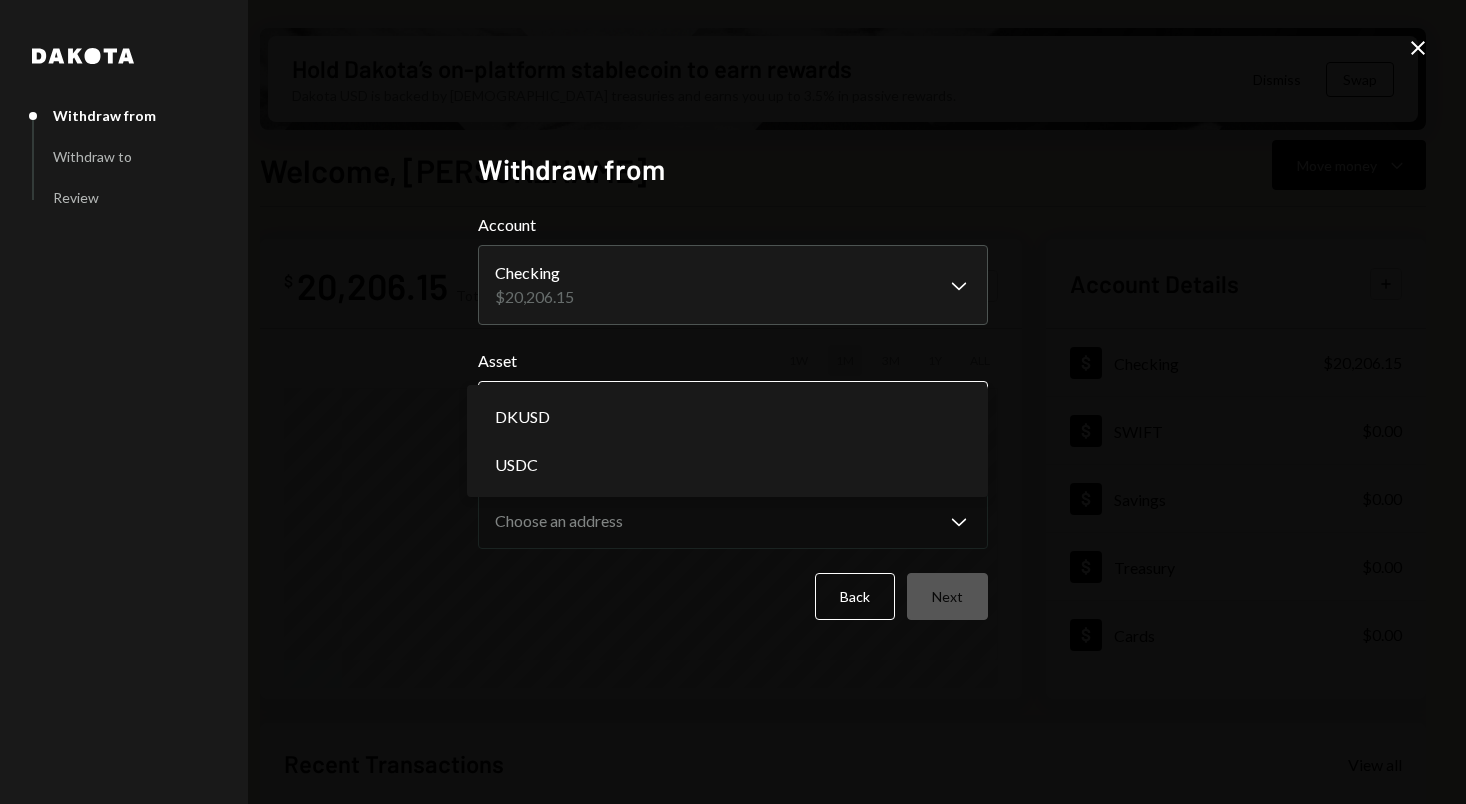 click on "R Regnum Aurum Acq... Caret Down Home Home Inbox Inbox Activities Transactions Accounts Accounts Caret Down Checking $20,206.15 SWIFT $0.00 Savings $0.00 Treasury $0.00 Cards $0.00 Dollar Rewards User Recipients Team Team Hold Dakota’s on-platform stablecoin to earn rewards Dakota USD is backed by U.S. treasuries and earns you up to 3.5% in passive rewards. Dismiss Swap Welcome, Belsher Move money Caret Down $ 20,206.15 Total Graph Accounts 1W 1M 3M 1Y ALL Account Details Plus Dollar Checking $20,206.15 Dollar SWIFT $0.00 Dollar Savings $0.00 Dollar Treasury $0.00 Dollar Cards $0.00 Recent Transactions View all Type Initiated By Initiated At Account Status Withdrawal 9,930.56  USDC Milan Hayre 06/27/25 4:29 PM Checking Completed Withdrawal 5,000  USDC Milan Hayre 06/27/25 4:19 PM Checking Completed Withdrawal 5,000  USDC Milan Hayre 06/27/25 4:18 PM Checking Completed Withdrawal 4,166.67  USDC Milan Hayre 06/27/25 4:17 PM Checking Completed Withdrawal 4,166.67  USDC Milan Hayre 06/27/25 4:15 PM Checking" at bounding box center [733, 402] 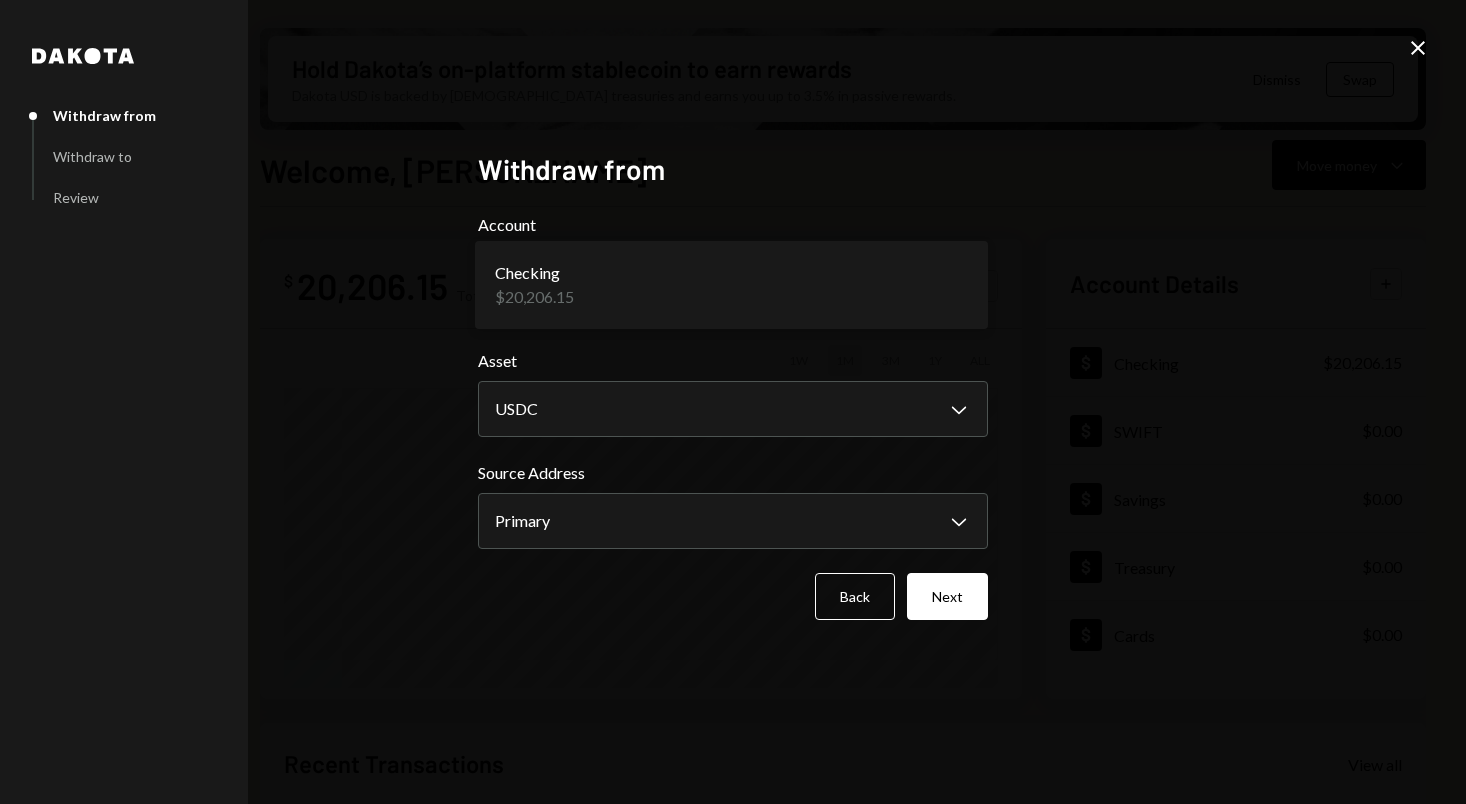 click on "R Regnum Aurum Acq... Caret Down Home Home Inbox Inbox Activities Transactions Accounts Accounts Caret Down Checking $20,206.15 SWIFT $0.00 Savings $0.00 Treasury $0.00 Cards $0.00 Dollar Rewards User Recipients Team Team Hold Dakota’s on-platform stablecoin to earn rewards Dakota USD is backed by U.S. treasuries and earns you up to 3.5% in passive rewards. Dismiss Swap Welcome, Belsher Move money Caret Down $ 20,206.15 Total Graph Accounts 1W 1M 3M 1Y ALL Account Details Plus Dollar Checking $20,206.15 Dollar SWIFT $0.00 Dollar Savings $0.00 Dollar Treasury $0.00 Dollar Cards $0.00 Recent Transactions View all Type Initiated By Initiated At Account Status Withdrawal 9,930.56  USDC Milan Hayre 06/27/25 4:29 PM Checking Completed Withdrawal 5,000  USDC Milan Hayre 06/27/25 4:19 PM Checking Completed Withdrawal 5,000  USDC Milan Hayre 06/27/25 4:18 PM Checking Completed Withdrawal 4,166.67  USDC Milan Hayre 06/27/25 4:17 PM Checking Completed Withdrawal 4,166.67  USDC Milan Hayre 06/27/25 4:15 PM Checking" at bounding box center [733, 402] 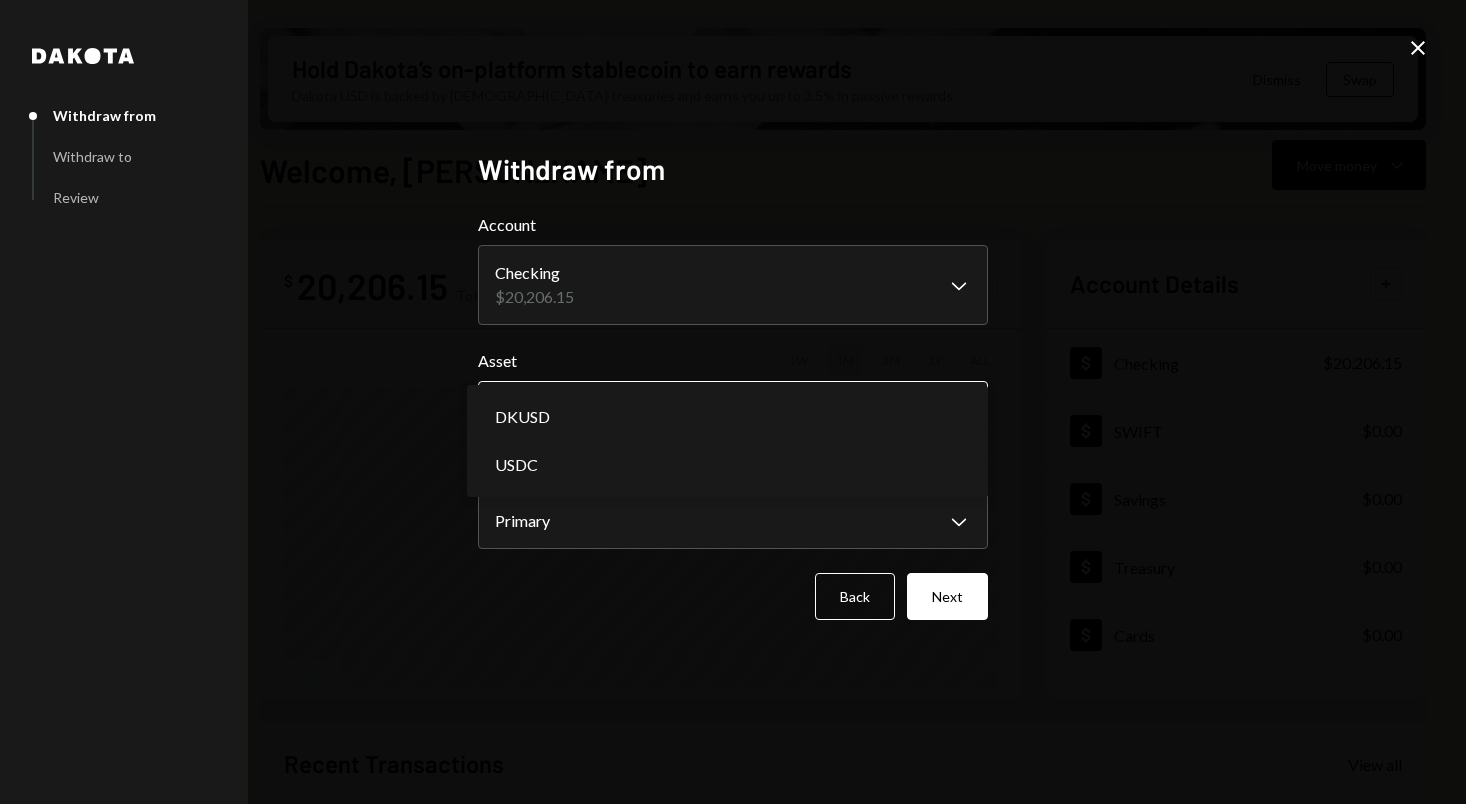 click on "R Regnum Aurum Acq... Caret Down Home Home Inbox Inbox Activities Transactions Accounts Accounts Caret Down Checking $20,206.15 SWIFT $0.00 Savings $0.00 Treasury $0.00 Cards $0.00 Dollar Rewards User Recipients Team Team Hold Dakota’s on-platform stablecoin to earn rewards Dakota USD is backed by U.S. treasuries and earns you up to 3.5% in passive rewards. Dismiss Swap Welcome, Belsher Move money Caret Down $ 20,206.15 Total Graph Accounts 1W 1M 3M 1Y ALL Account Details Plus Dollar Checking $20,206.15 Dollar SWIFT $0.00 Dollar Savings $0.00 Dollar Treasury $0.00 Dollar Cards $0.00 Recent Transactions View all Type Initiated By Initiated At Account Status Withdrawal 9,930.56  USDC Milan Hayre 06/27/25 4:29 PM Checking Completed Withdrawal 5,000  USDC Milan Hayre 06/27/25 4:19 PM Checking Completed Withdrawal 5,000  USDC Milan Hayre 06/27/25 4:18 PM Checking Completed Withdrawal 4,166.67  USDC Milan Hayre 06/27/25 4:17 PM Checking Completed Withdrawal 4,166.67  USDC Milan Hayre 06/27/25 4:15 PM Checking" at bounding box center [733, 402] 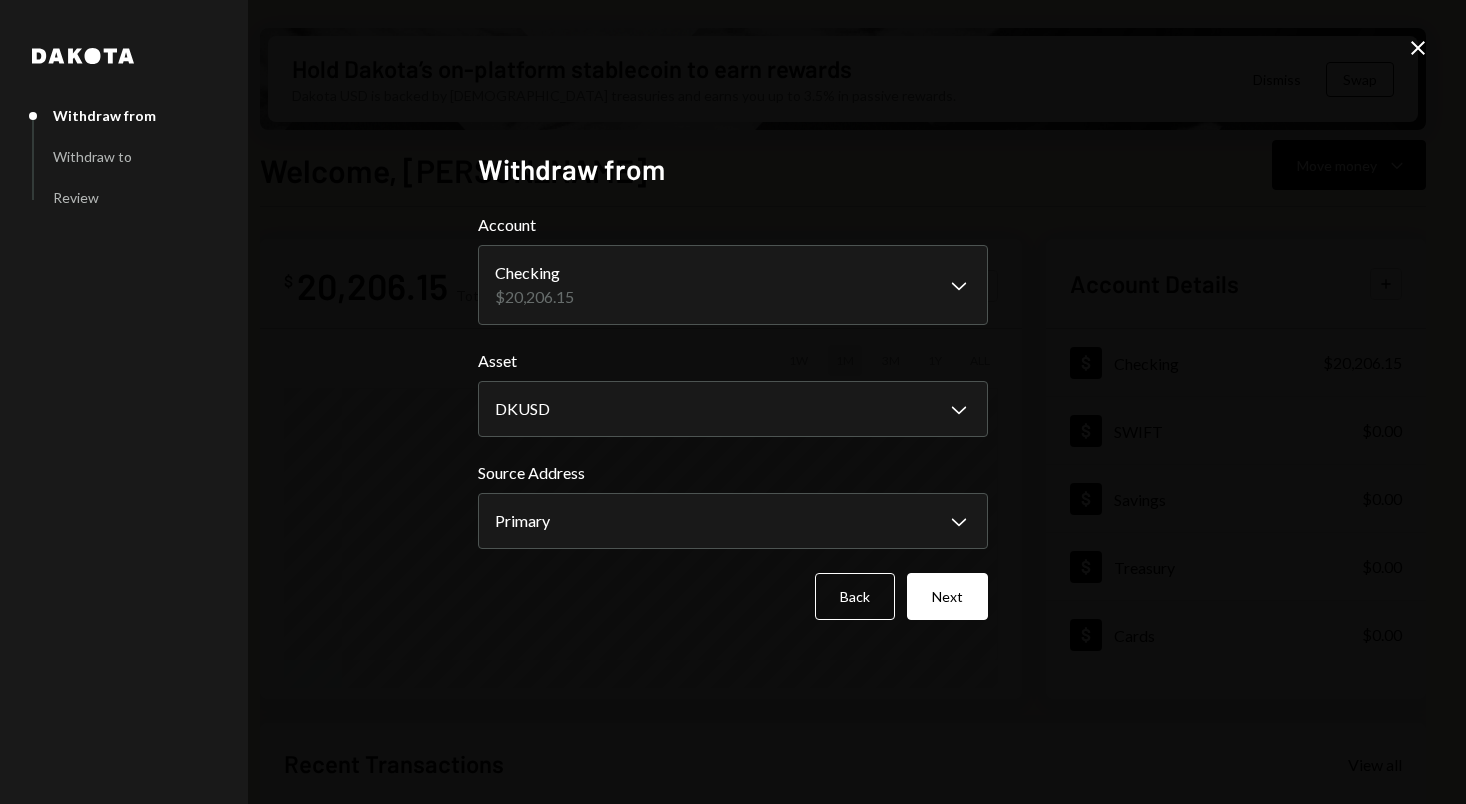 click on "Asset" at bounding box center (733, 361) 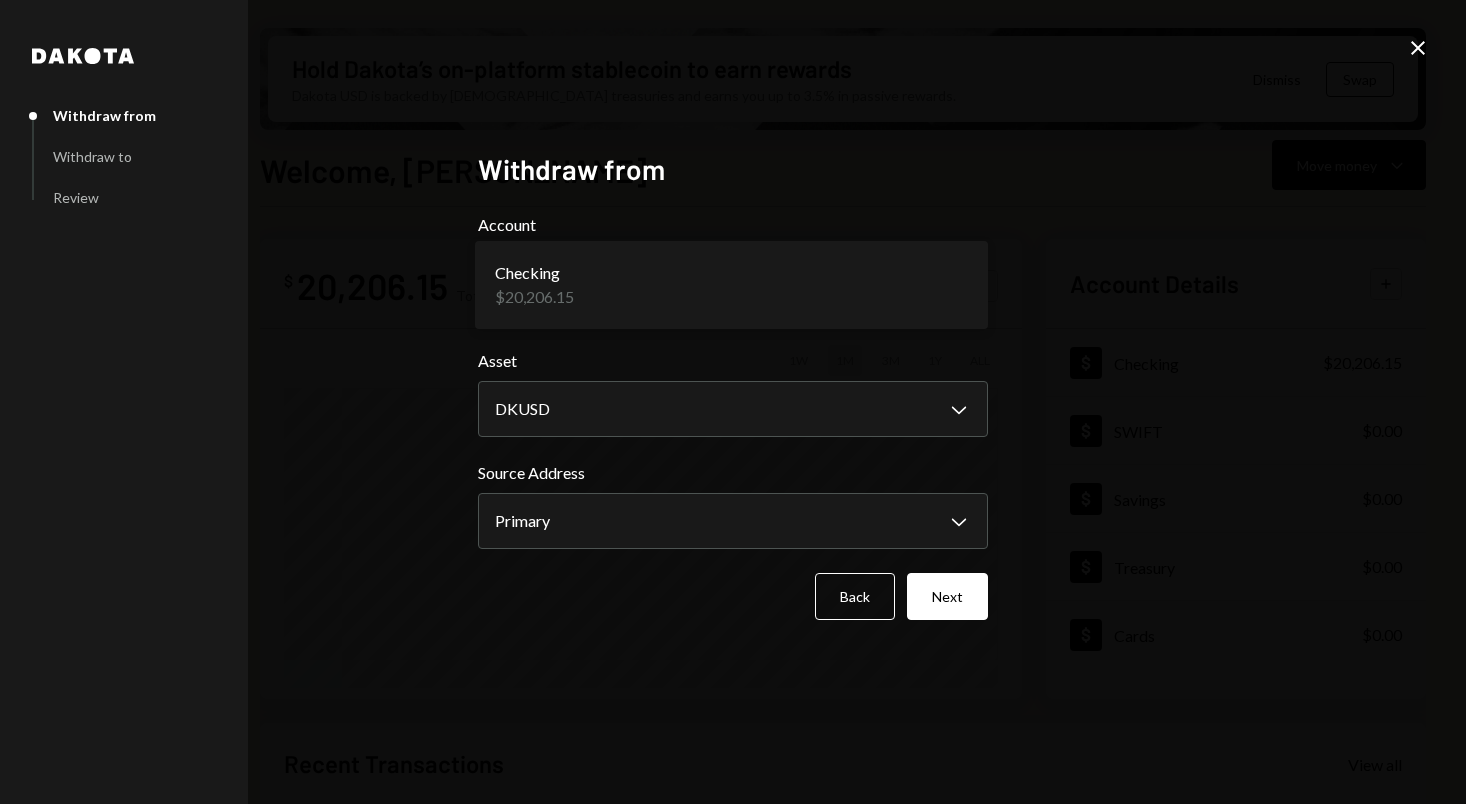 click on "R Regnum Aurum Acq... Caret Down Home Home Inbox Inbox Activities Transactions Accounts Accounts Caret Down Checking $20,206.15 SWIFT $0.00 Savings $0.00 Treasury $0.00 Cards $0.00 Dollar Rewards User Recipients Team Team Hold Dakota’s on-platform stablecoin to earn rewards Dakota USD is backed by U.S. treasuries and earns you up to 3.5% in passive rewards. Dismiss Swap Welcome, Belsher Move money Caret Down $ 20,206.15 Total Graph Accounts 1W 1M 3M 1Y ALL Account Details Plus Dollar Checking $20,206.15 Dollar SWIFT $0.00 Dollar Savings $0.00 Dollar Treasury $0.00 Dollar Cards $0.00 Recent Transactions View all Type Initiated By Initiated At Account Status Withdrawal 9,930.56  USDC Milan Hayre 06/27/25 4:29 PM Checking Completed Withdrawal 5,000  USDC Milan Hayre 06/27/25 4:19 PM Checking Completed Withdrawal 5,000  USDC Milan Hayre 06/27/25 4:18 PM Checking Completed Withdrawal 4,166.67  USDC Milan Hayre 06/27/25 4:17 PM Checking Completed Withdrawal 4,166.67  USDC Milan Hayre 06/27/25 4:15 PM Checking" at bounding box center (733, 402) 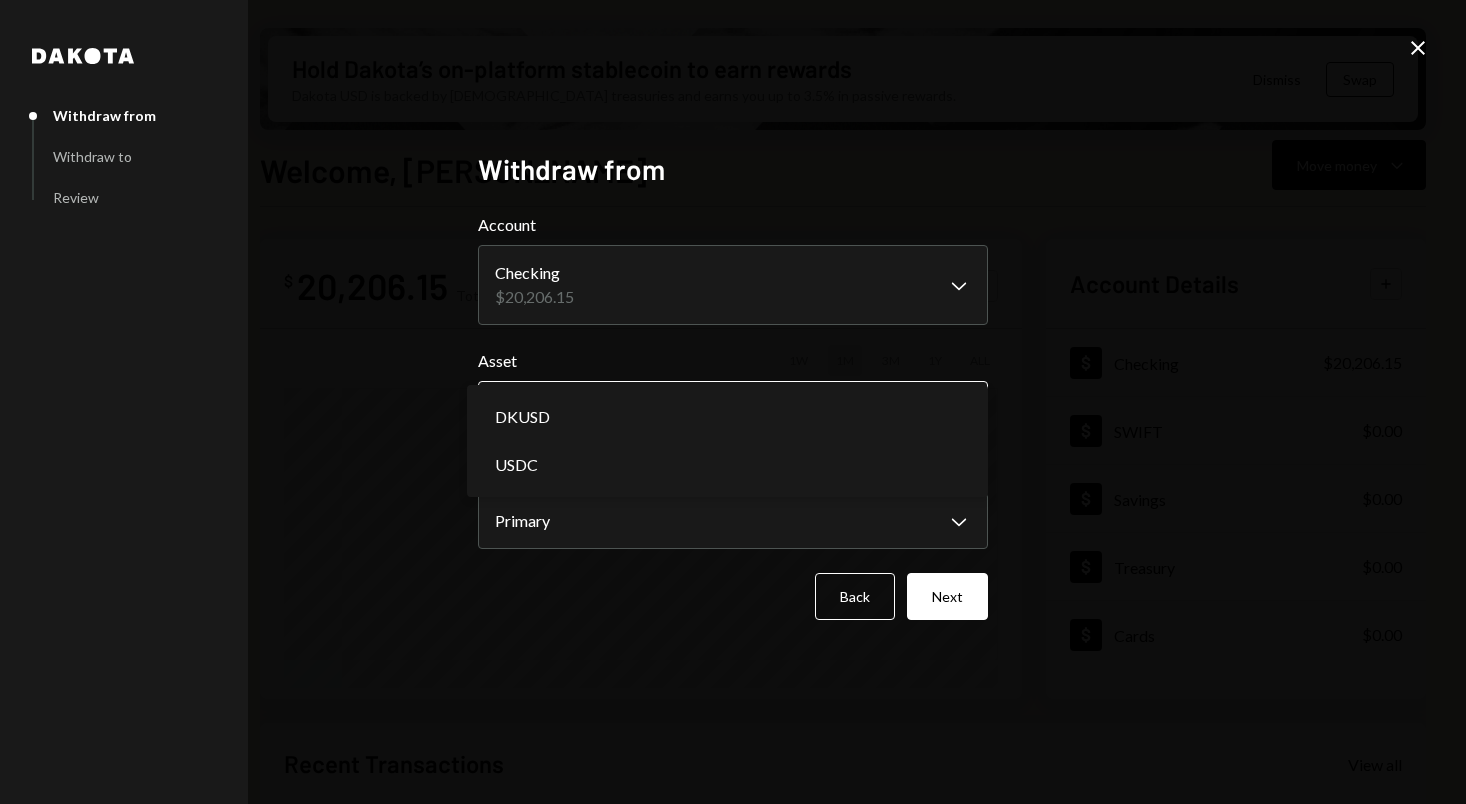 click on "R Regnum Aurum Acq... Caret Down Home Home Inbox Inbox Activities Transactions Accounts Accounts Caret Down Checking $20,206.15 SWIFT $0.00 Savings $0.00 Treasury $0.00 Cards $0.00 Dollar Rewards User Recipients Team Team Hold Dakota’s on-platform stablecoin to earn rewards Dakota USD is backed by U.S. treasuries and earns you up to 3.5% in passive rewards. Dismiss Swap Welcome, Belsher Move money Caret Down $ 20,206.15 Total Graph Accounts 1W 1M 3M 1Y ALL Account Details Plus Dollar Checking $20,206.15 Dollar SWIFT $0.00 Dollar Savings $0.00 Dollar Treasury $0.00 Dollar Cards $0.00 Recent Transactions View all Type Initiated By Initiated At Account Status Withdrawal 9,930.56  USDC Milan Hayre 06/27/25 4:29 PM Checking Completed Withdrawal 5,000  USDC Milan Hayre 06/27/25 4:19 PM Checking Completed Withdrawal 5,000  USDC Milan Hayre 06/27/25 4:18 PM Checking Completed Withdrawal 4,166.67  USDC Milan Hayre 06/27/25 4:17 PM Checking Completed Withdrawal 4,166.67  USDC Milan Hayre 06/27/25 4:15 PM Checking" at bounding box center [733, 402] 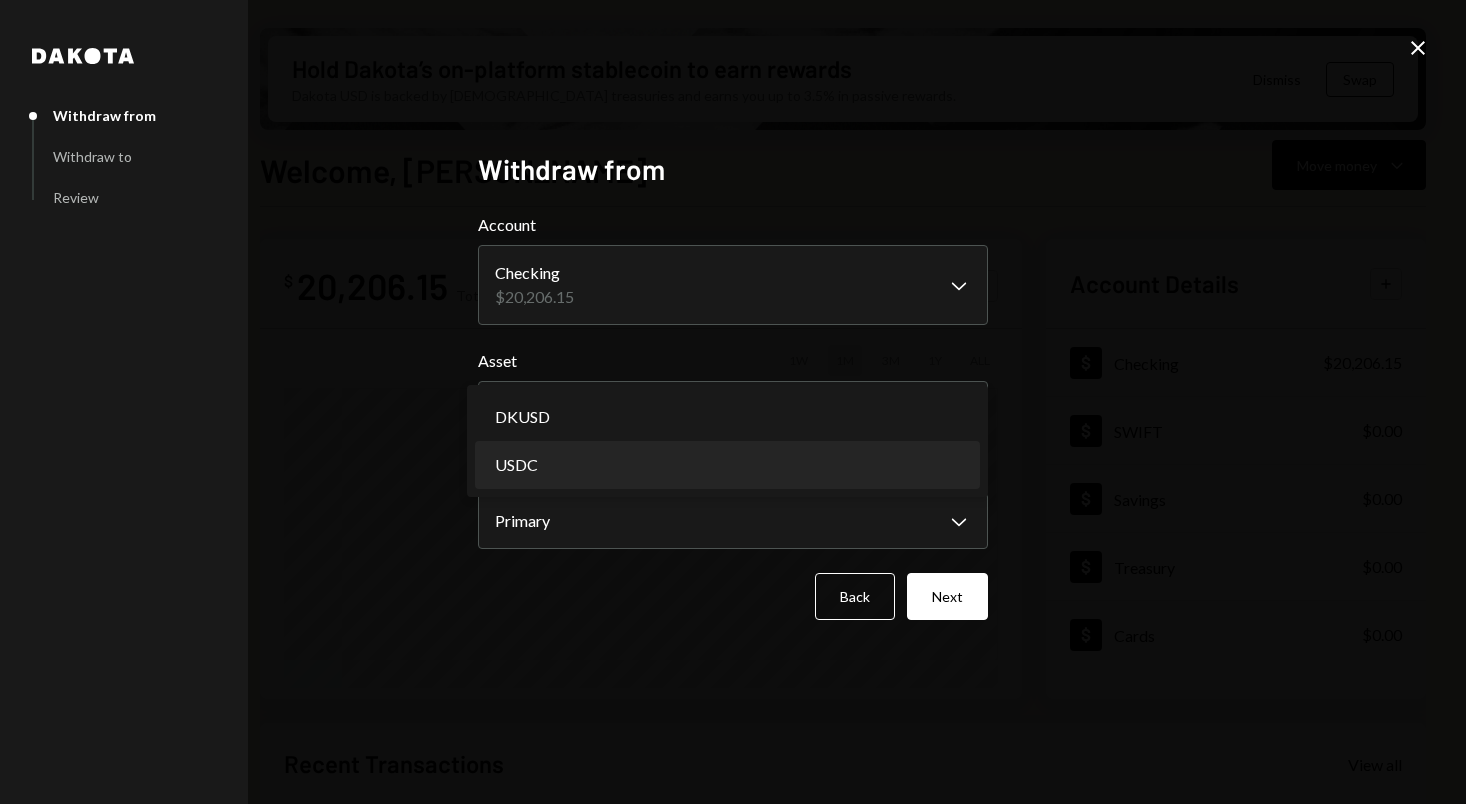 select on "****" 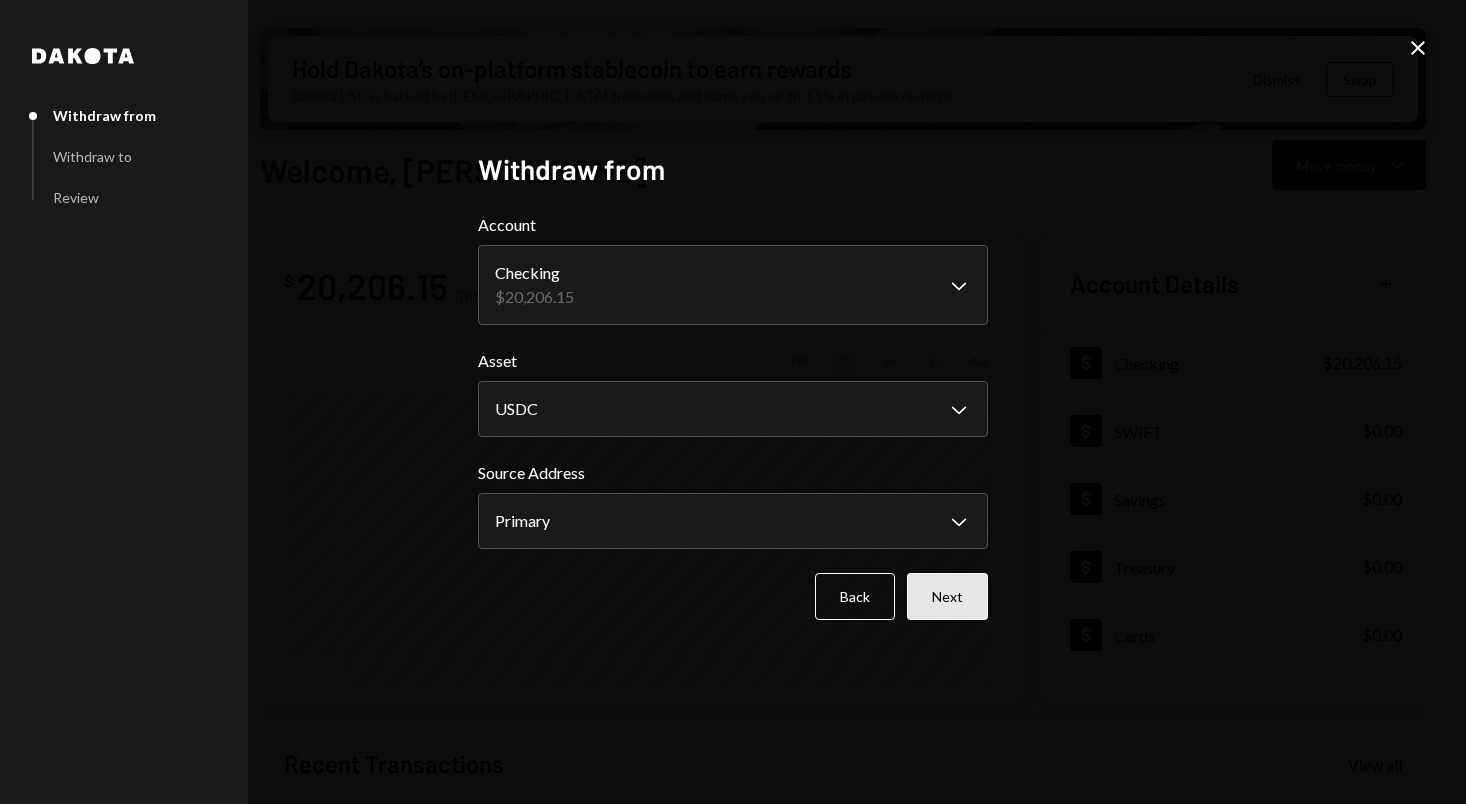 click on "Next" at bounding box center [947, 596] 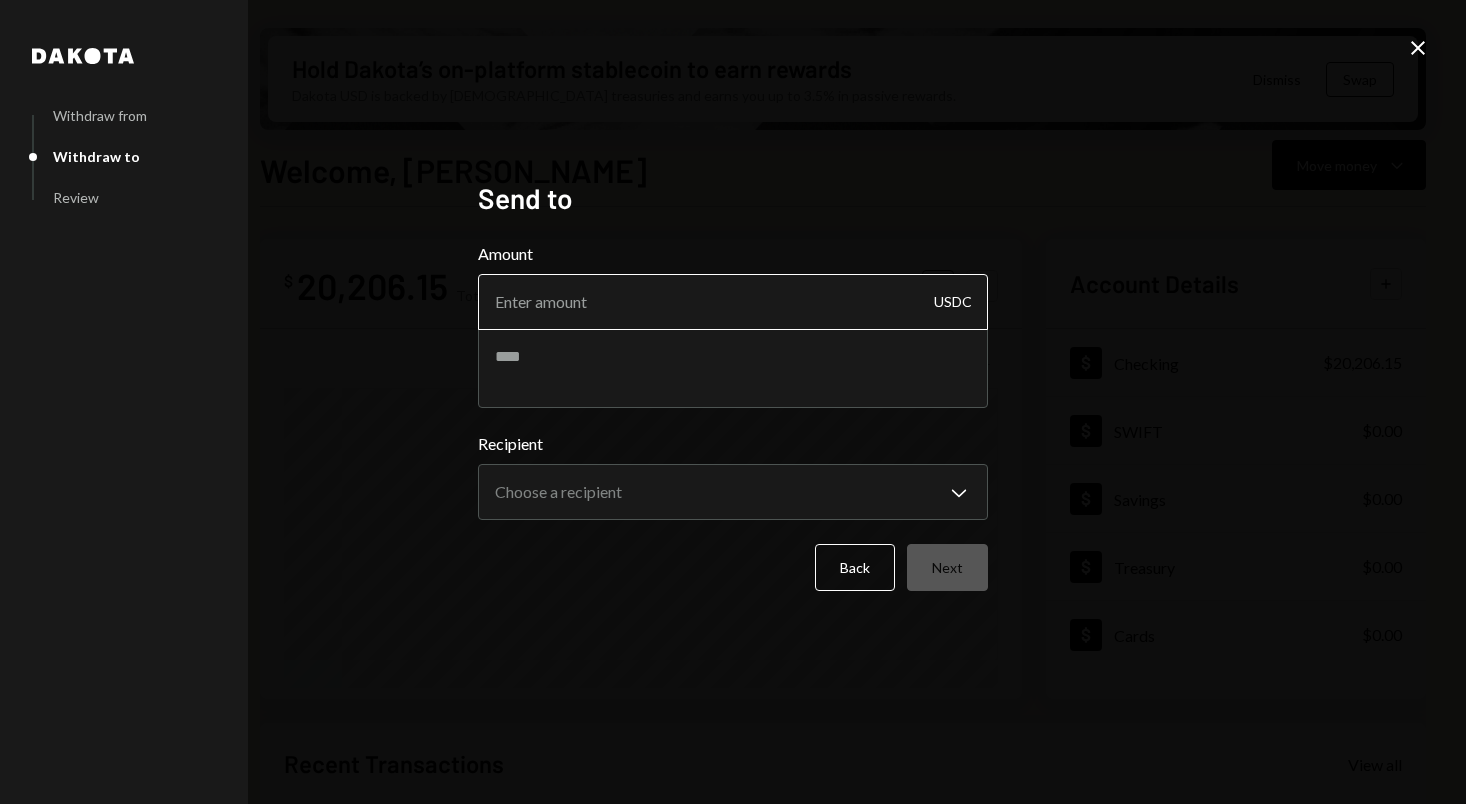 click on "Amount" at bounding box center (733, 302) 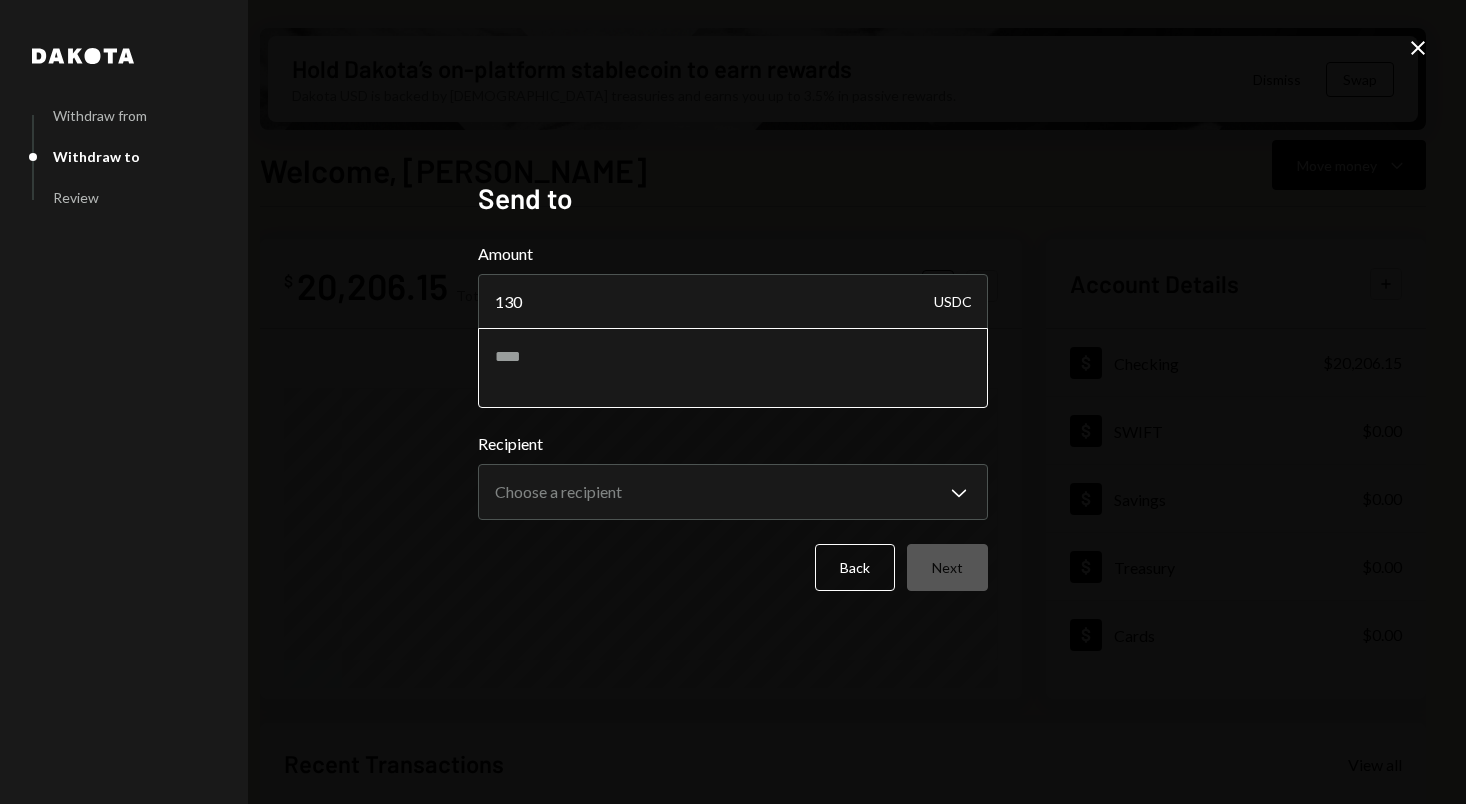 type on "130" 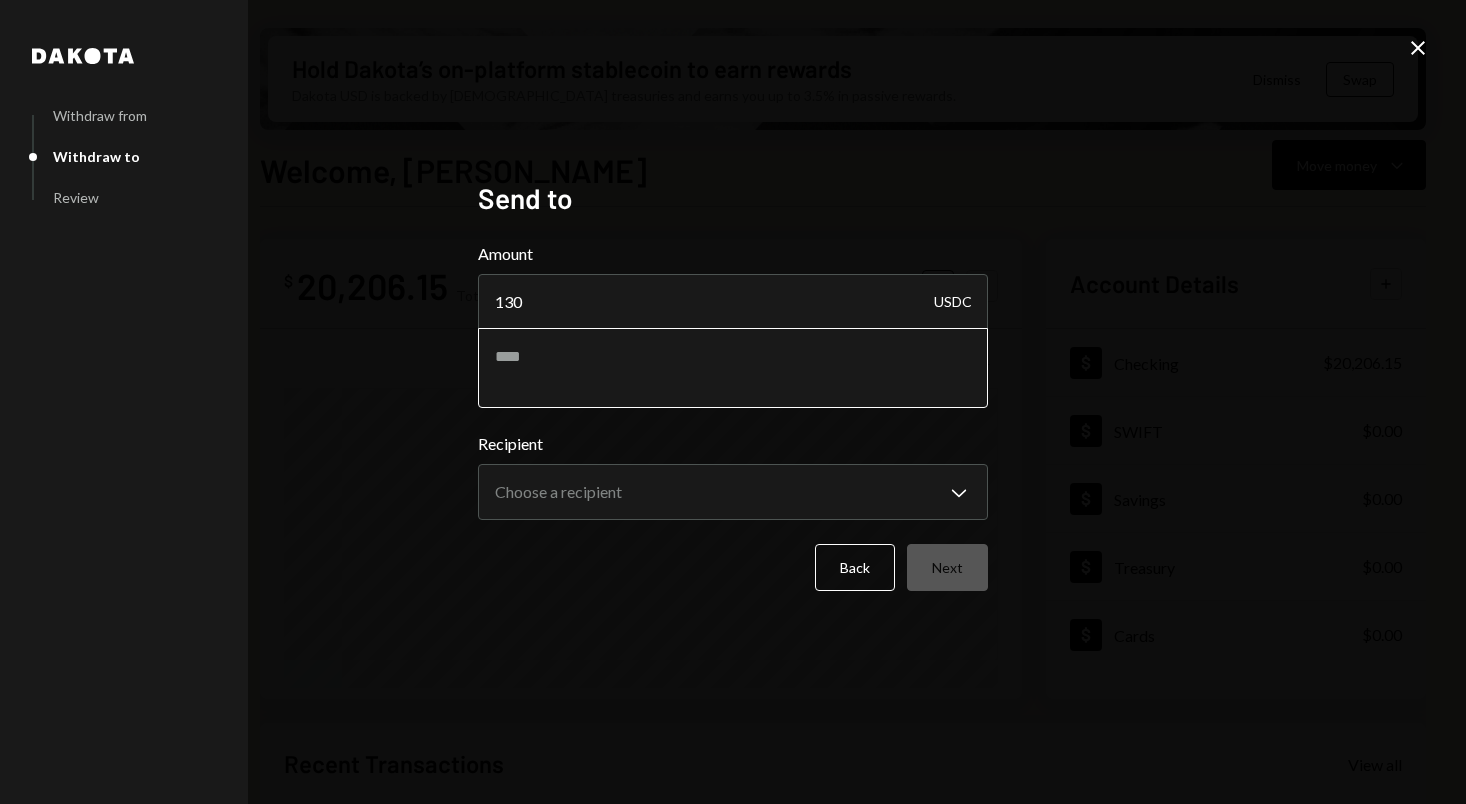 click at bounding box center (733, 368) 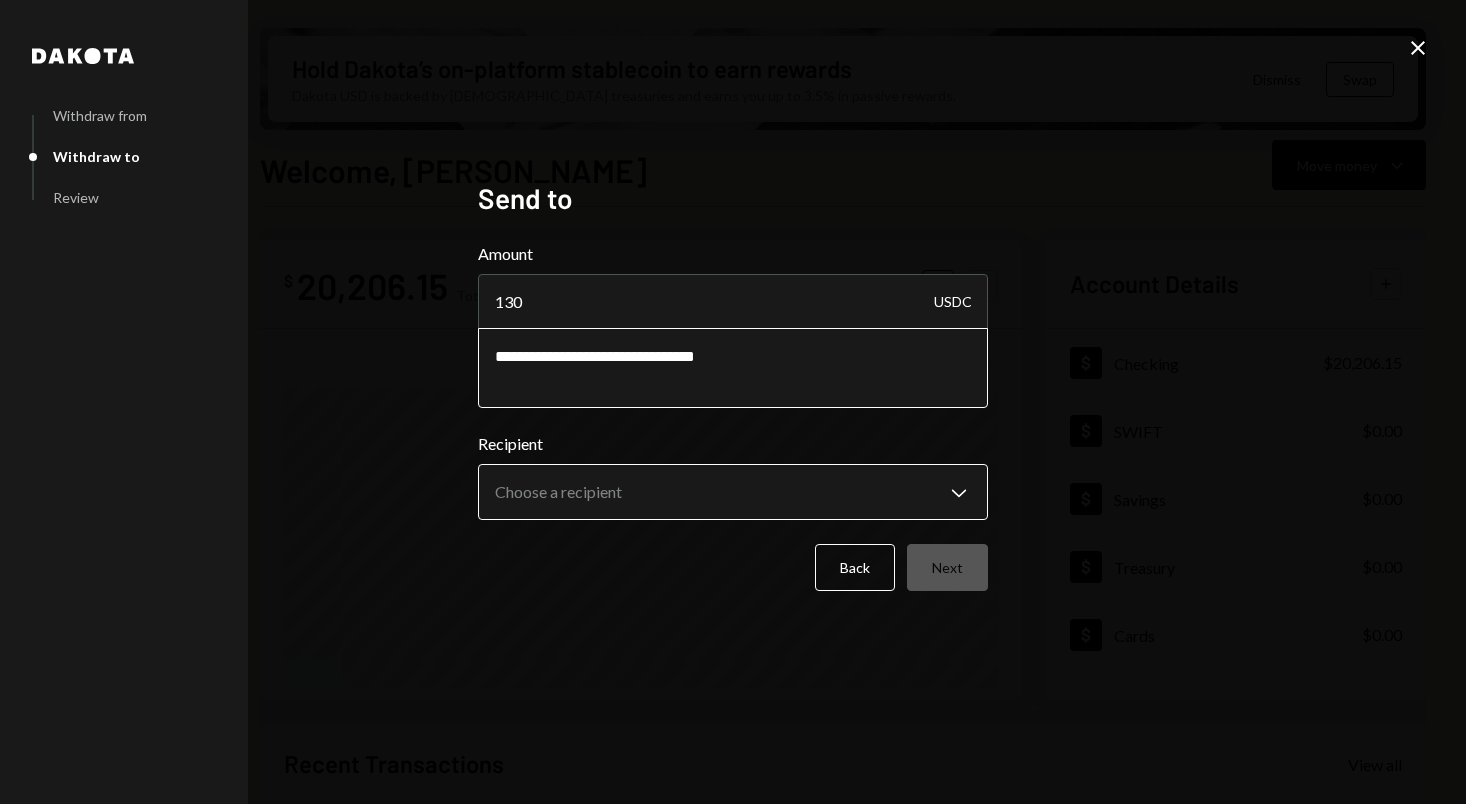 type on "**********" 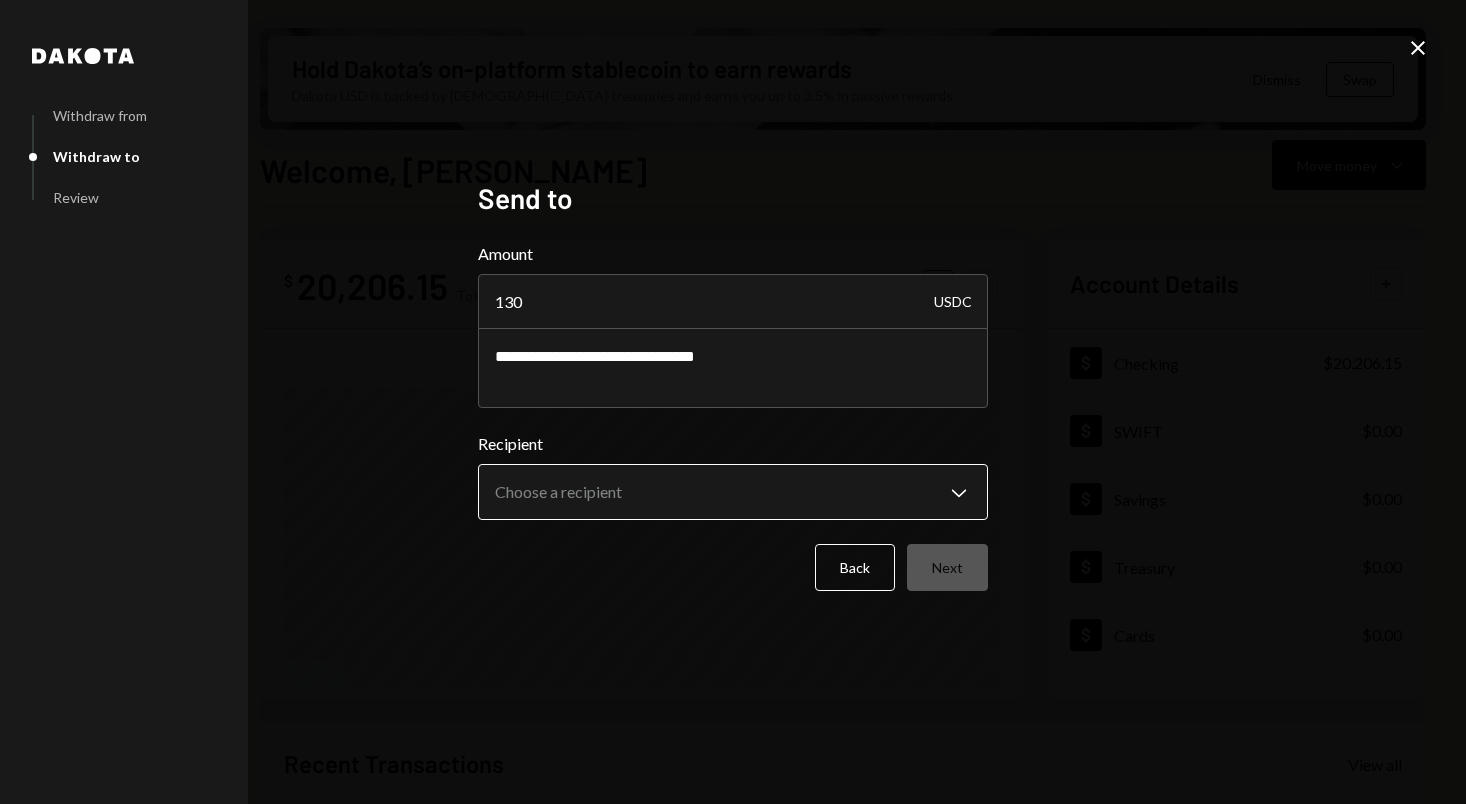 click on "R Regnum Aurum Acq... Caret Down Home Home Inbox Inbox Activities Transactions Accounts Accounts Caret Down Checking $20,206.15 SWIFT $0.00 Savings $0.00 Treasury $0.00 Cards $0.00 Dollar Rewards User Recipients Team Team Hold Dakota’s on-platform stablecoin to earn rewards Dakota USD is backed by U.S. treasuries and earns you up to 3.5% in passive rewards. Dismiss Swap Welcome, Belsher Move money Caret Down $ 20,206.15 Total Graph Accounts 1W 1M 3M 1Y ALL Account Details Plus Dollar Checking $20,206.15 Dollar SWIFT $0.00 Dollar Savings $0.00 Dollar Treasury $0.00 Dollar Cards $0.00 Recent Transactions View all Type Initiated By Initiated At Account Status Withdrawal 9,930.56  USDC Milan Hayre 06/27/25 4:29 PM Checking Completed Withdrawal 5,000  USDC Milan Hayre 06/27/25 4:19 PM Checking Completed Withdrawal 5,000  USDC Milan Hayre 06/27/25 4:18 PM Checking Completed Withdrawal 4,166.67  USDC Milan Hayre 06/27/25 4:17 PM Checking Completed Withdrawal 4,166.67  USDC Milan Hayre 06/27/25 4:15 PM Checking 130" at bounding box center (733, 402) 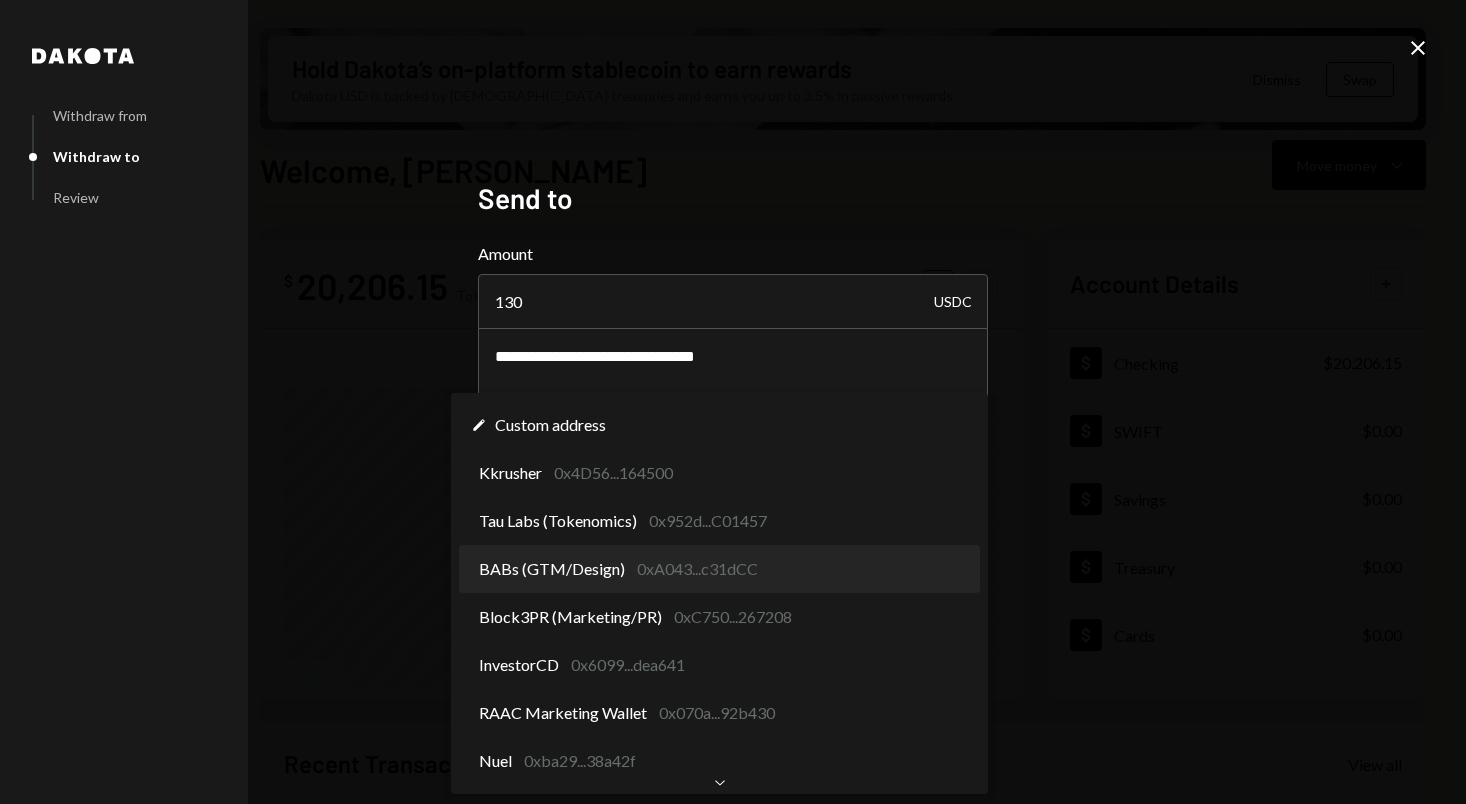 scroll, scrollTop: 0, scrollLeft: 0, axis: both 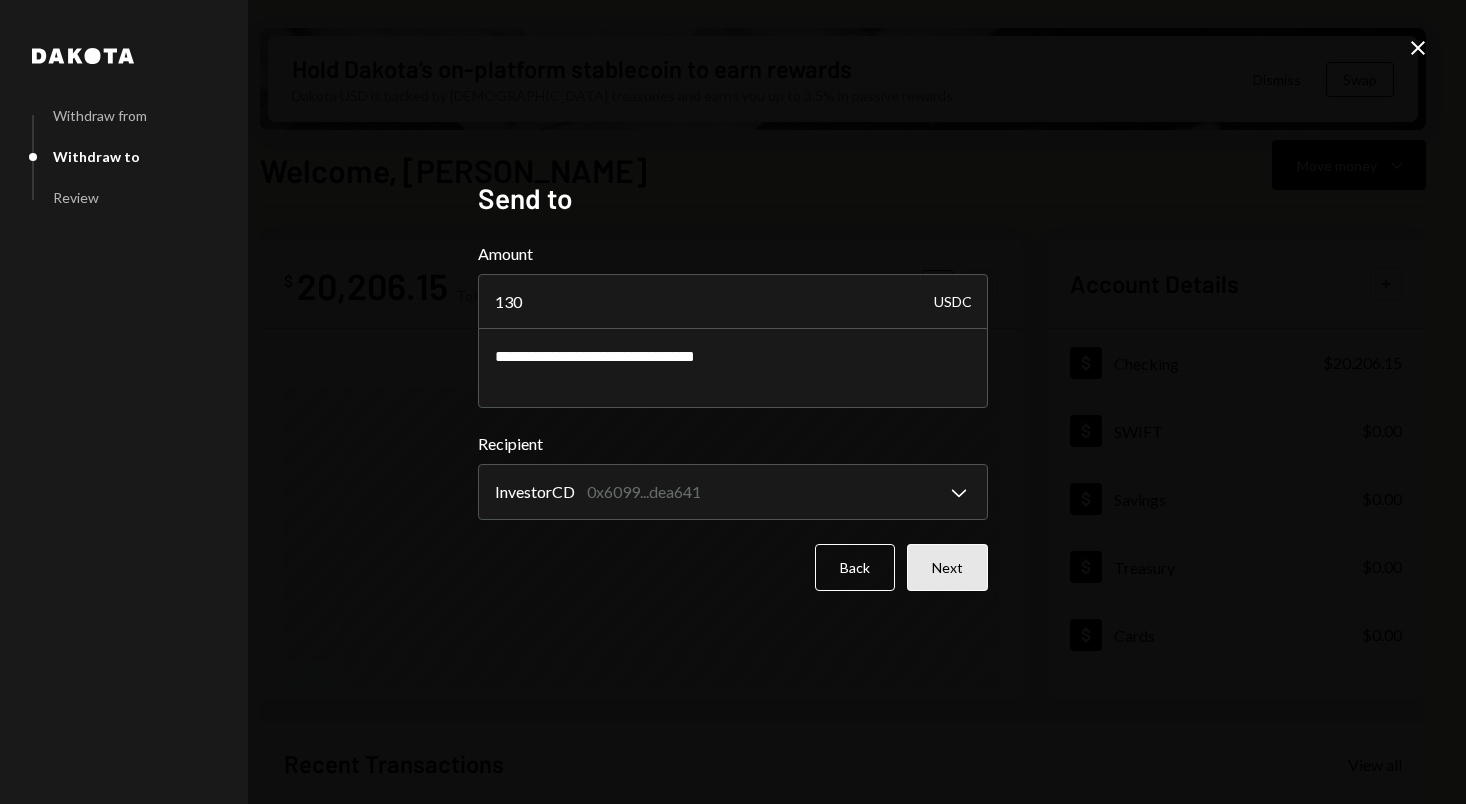 click on "Next" at bounding box center (947, 567) 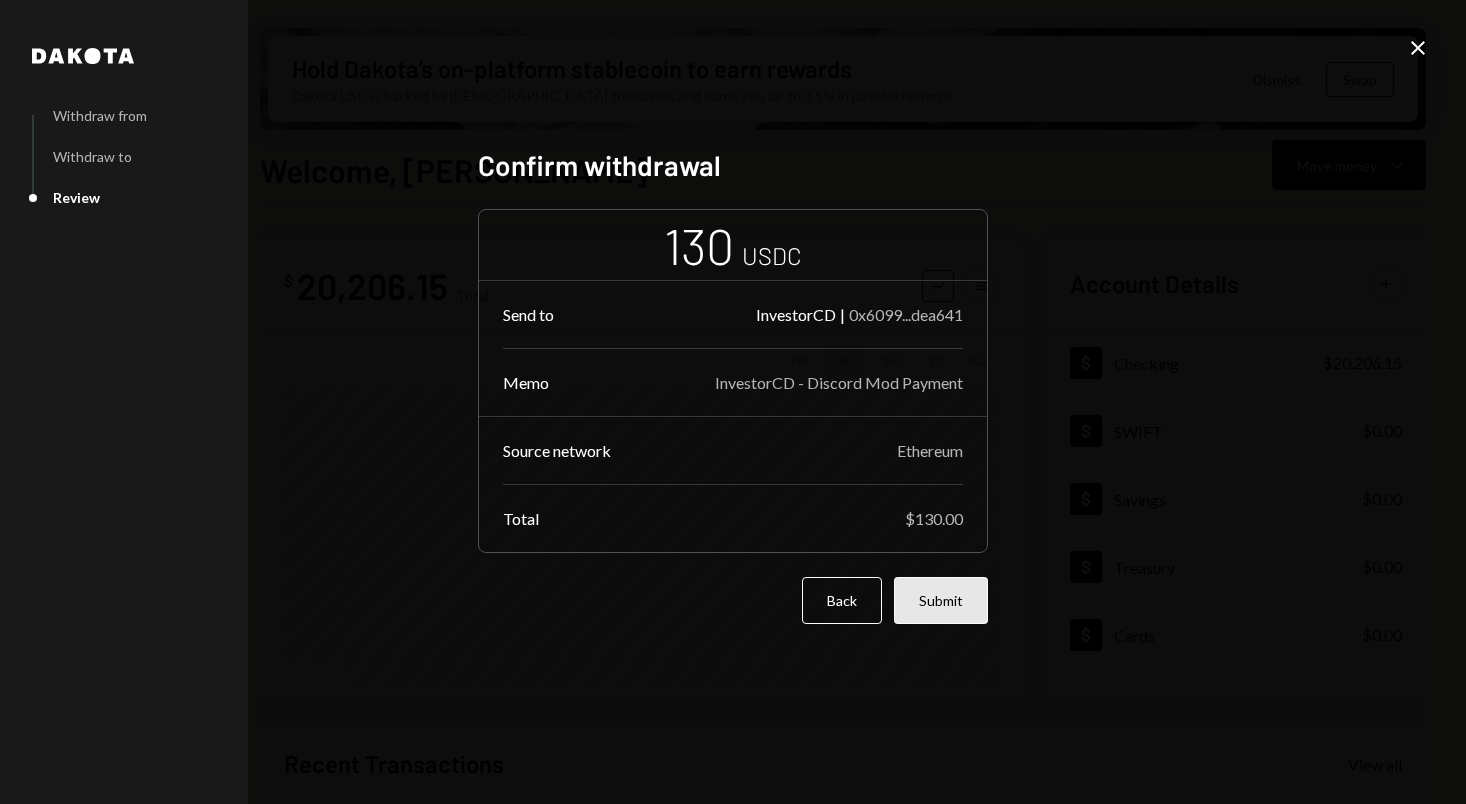 click on "Submit" at bounding box center (941, 600) 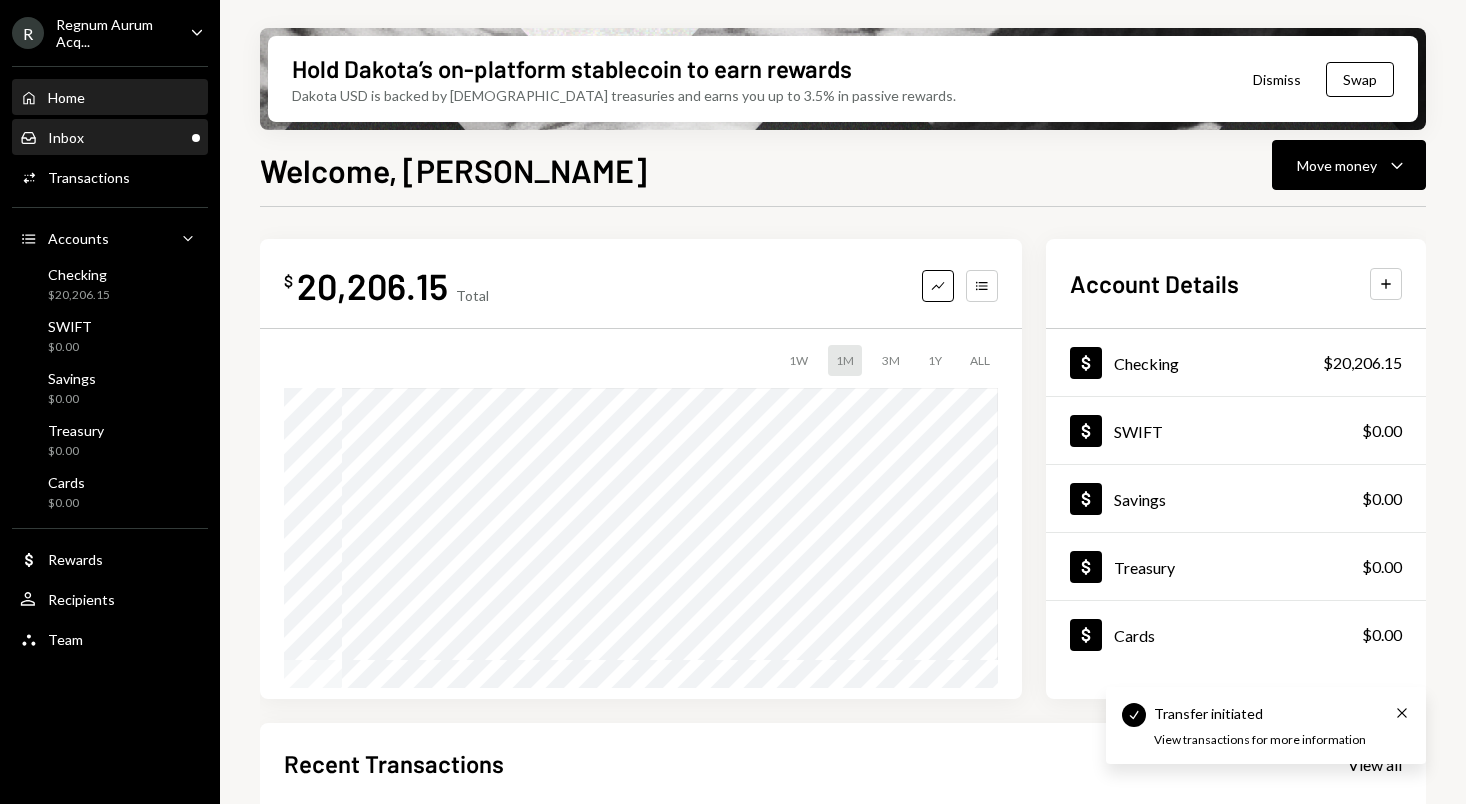 click on "Inbox Inbox" at bounding box center (110, 138) 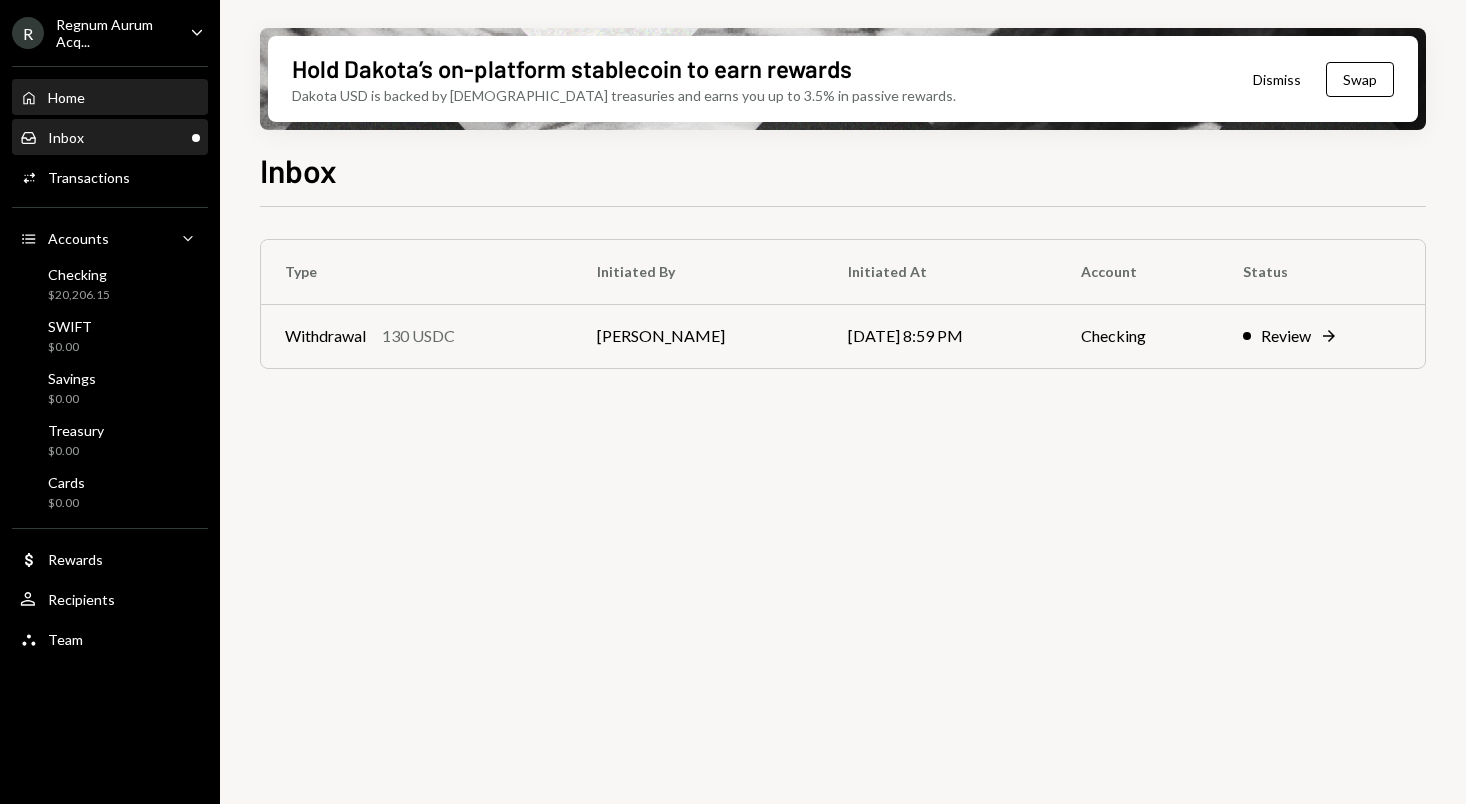 click on "Home Home" at bounding box center (110, 98) 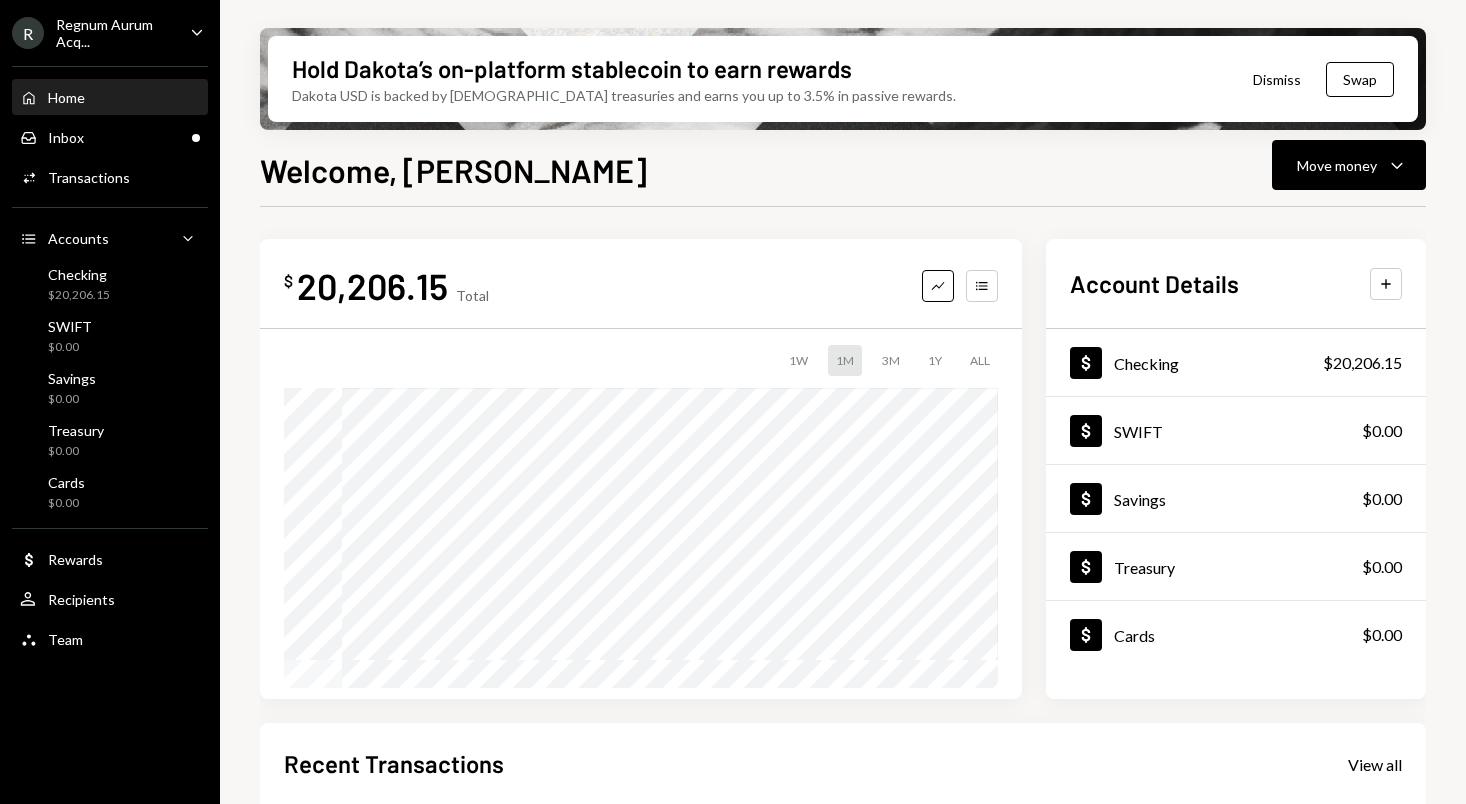 click on "Welcome, Belsher" at bounding box center (453, 170) 